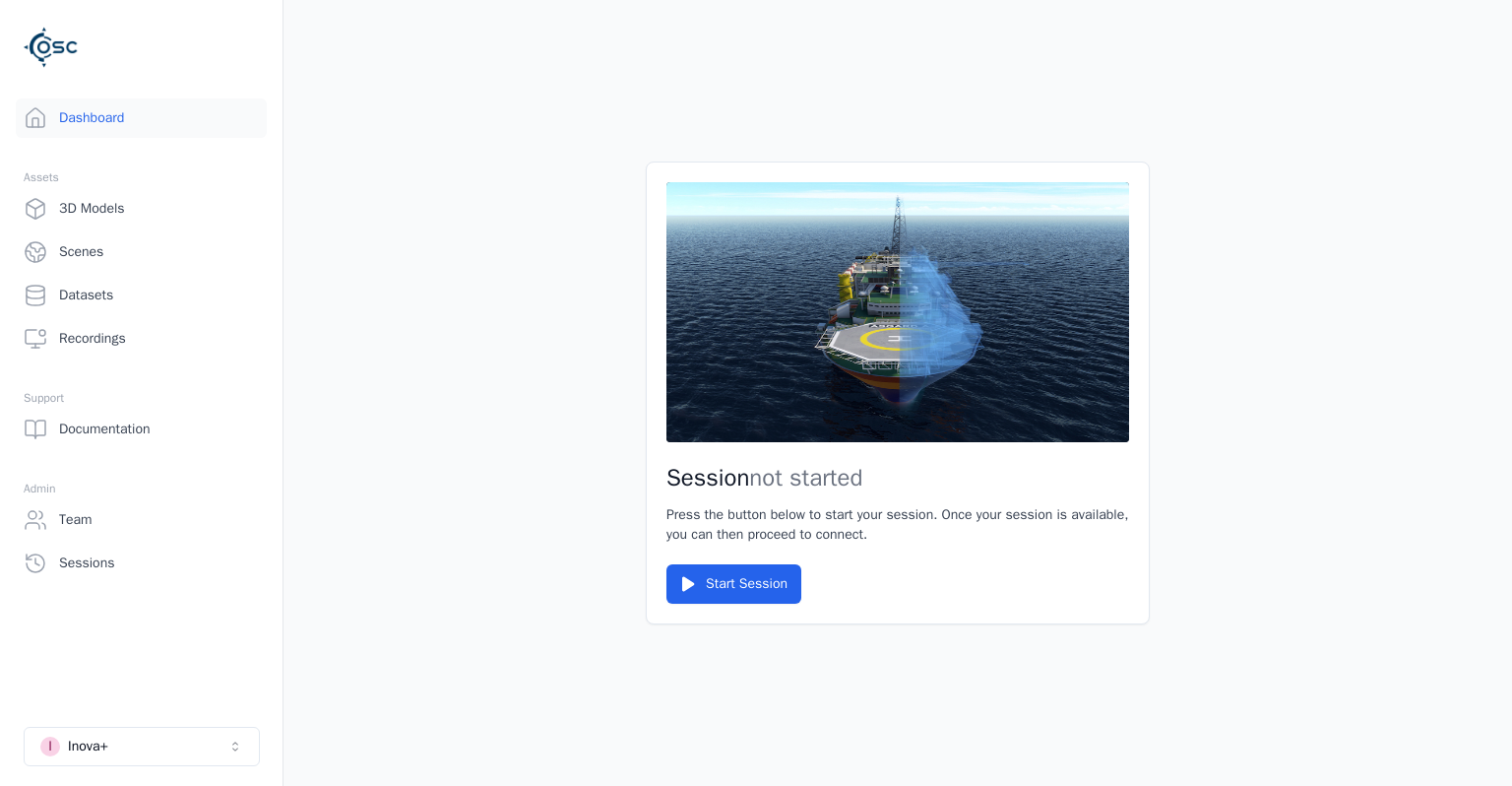 scroll, scrollTop: 0, scrollLeft: 0, axis: both 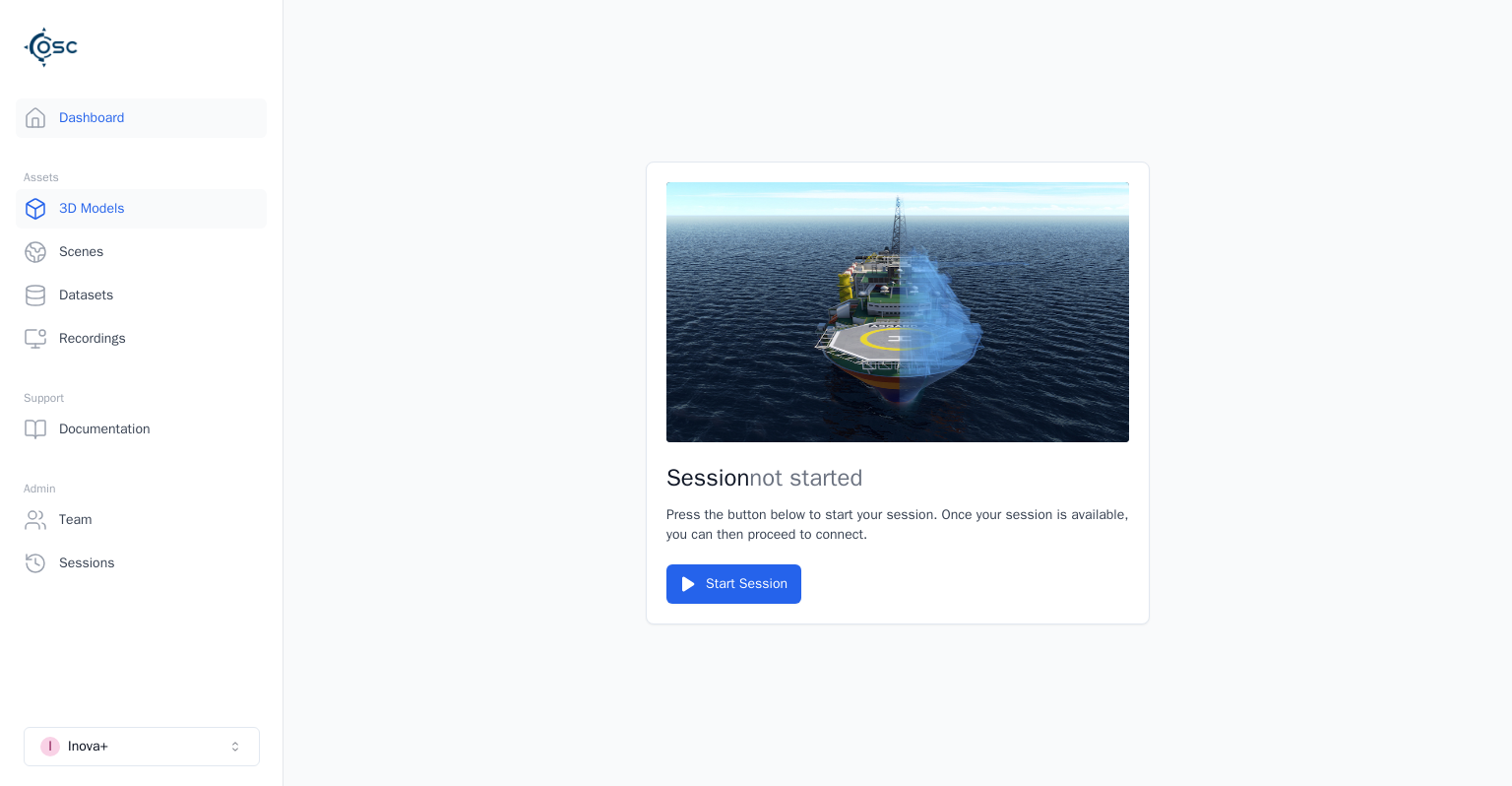 click on "3D Models" at bounding box center [141, 209] 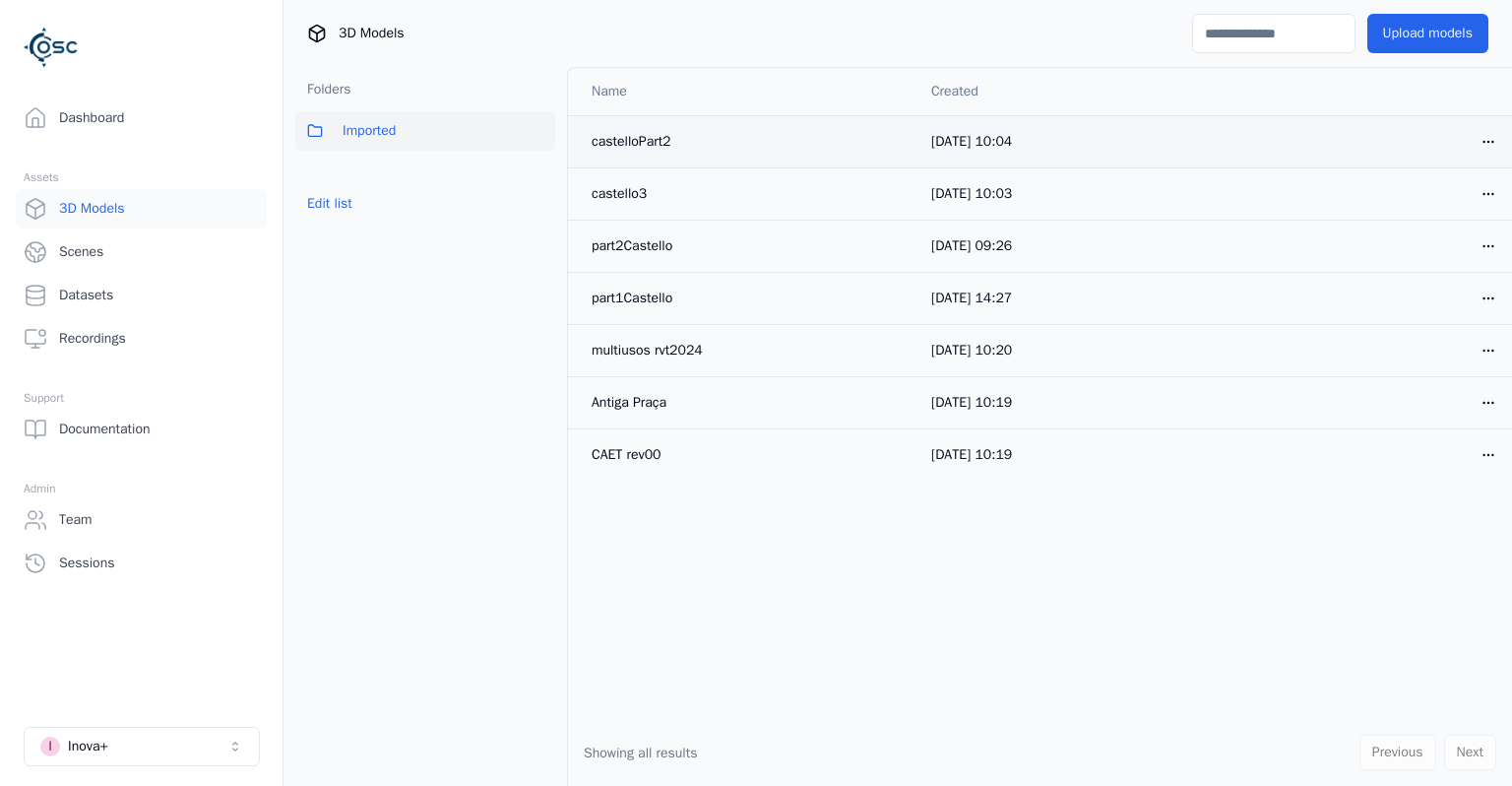 click on "Dashboard Assets 3D Models Scenes Datasets Recordings Support Documentation Admin Team Sessions I Inova+ 3D Models Upload models Folders Imported Edit list Name Created castelloPart2 [DATE] 10:04 Open menu castello3 [DATE] 10:03 Open menu part2Castello [DATE] 09:26 Open menu part1Castello [DATE] 14:27 Open menu multiusos rvt2024 [DATE] 10:20 Open menu Antiga Praça [DATE] 10:19 Open menu CAET rev00  [DATE] 10:19 Open menu Showing all results Previous Next" at bounding box center [756, 393] 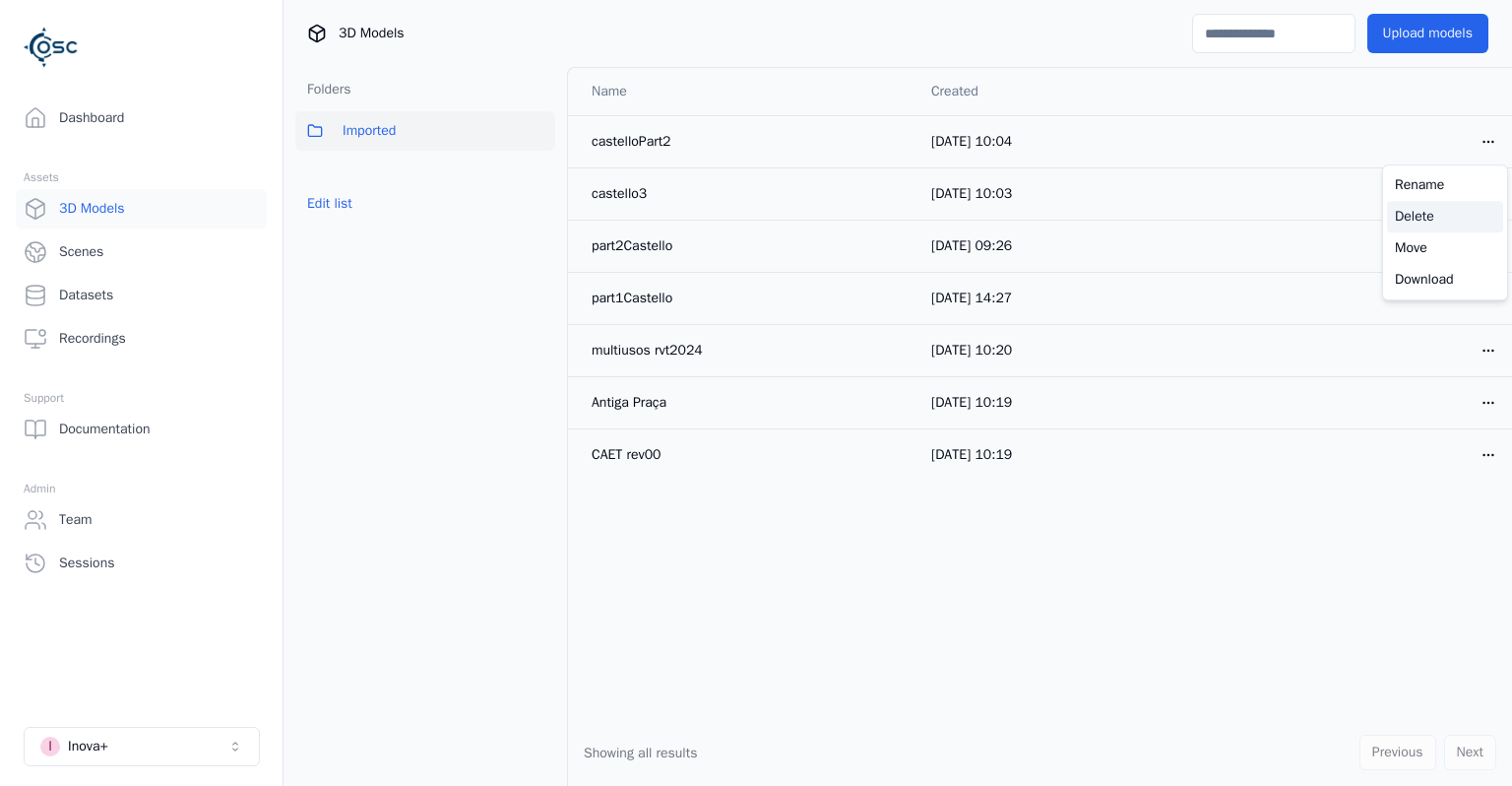 click on "Delete" at bounding box center [1445, 217] 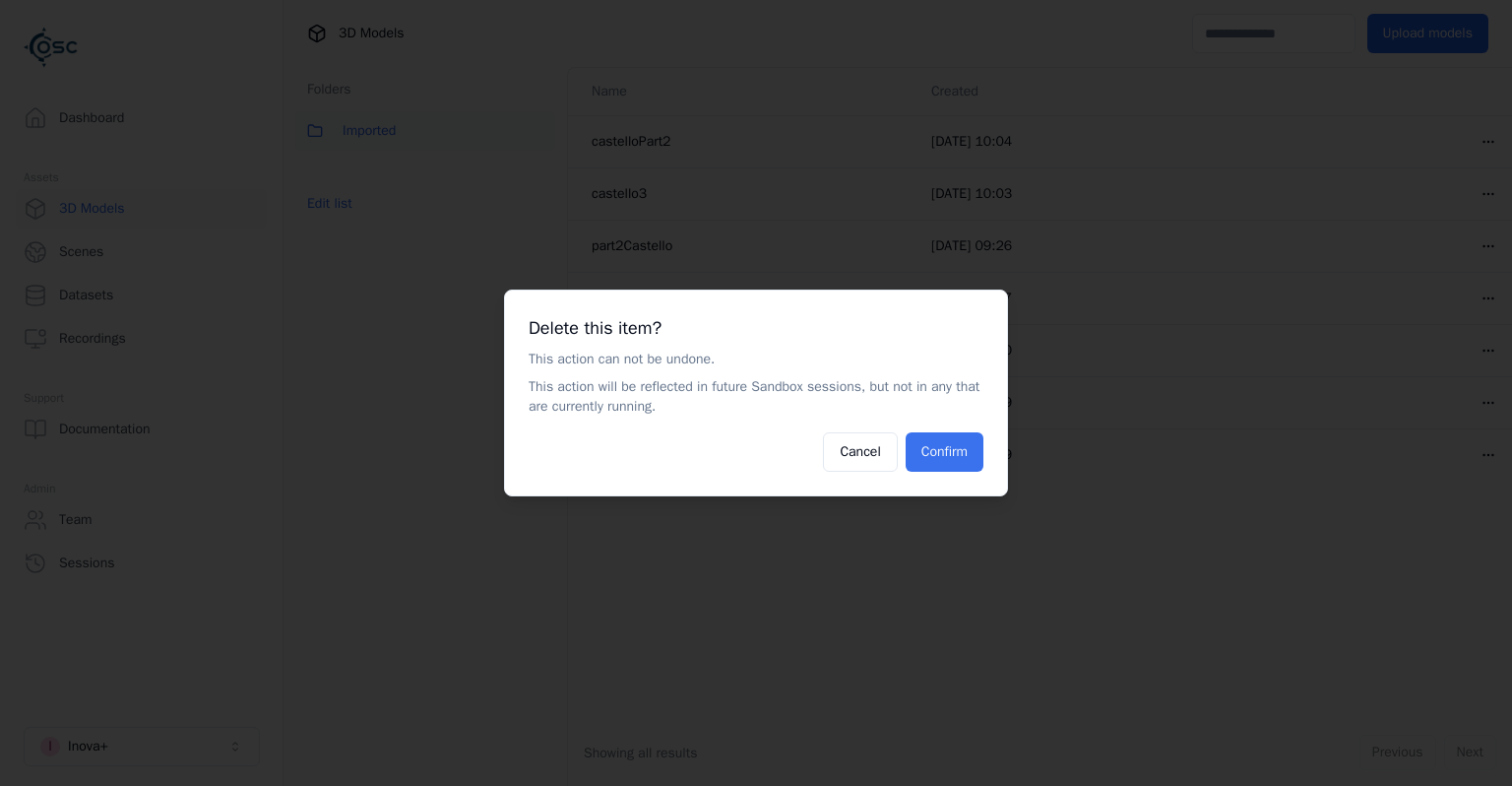 click on "Confirm" at bounding box center [944, 452] 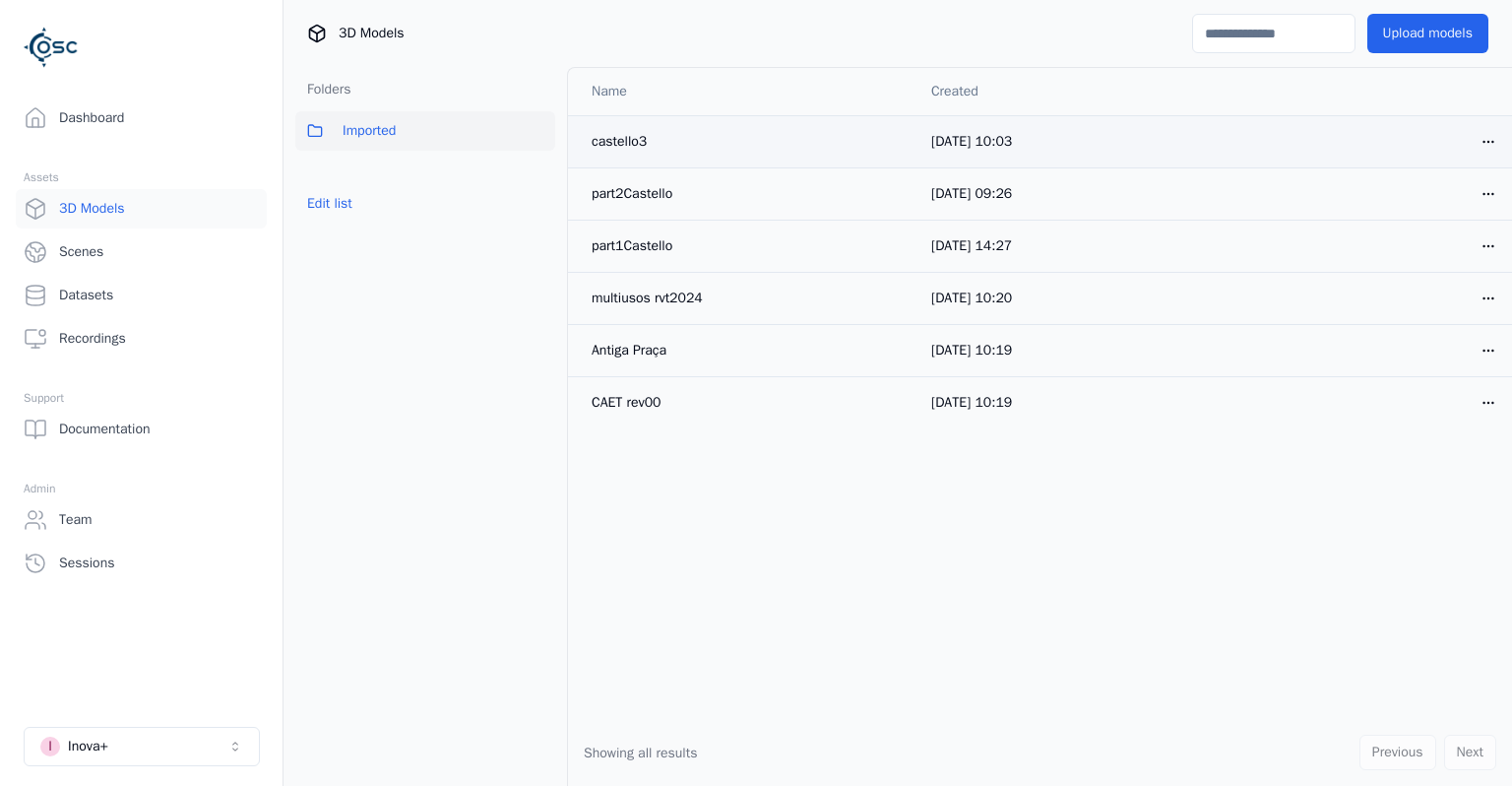 click on "Dashboard Assets 3D Models Scenes Datasets Recordings Support Documentation Admin Team Sessions I Inova+ 3D Models Upload models Folders Imported Edit list Name Created castello3 [DATE] 10:03 Open menu part2Castello [DATE] 09:26 Open menu part1Castello [DATE] 14:27 Open menu multiusos rvt2024 [DATE] 10:20 Open menu Antiga Praça [DATE] 10:19 Open menu CAET rev00  [DATE] 10:19 Open menu Showing all results Previous Next" at bounding box center [756, 393] 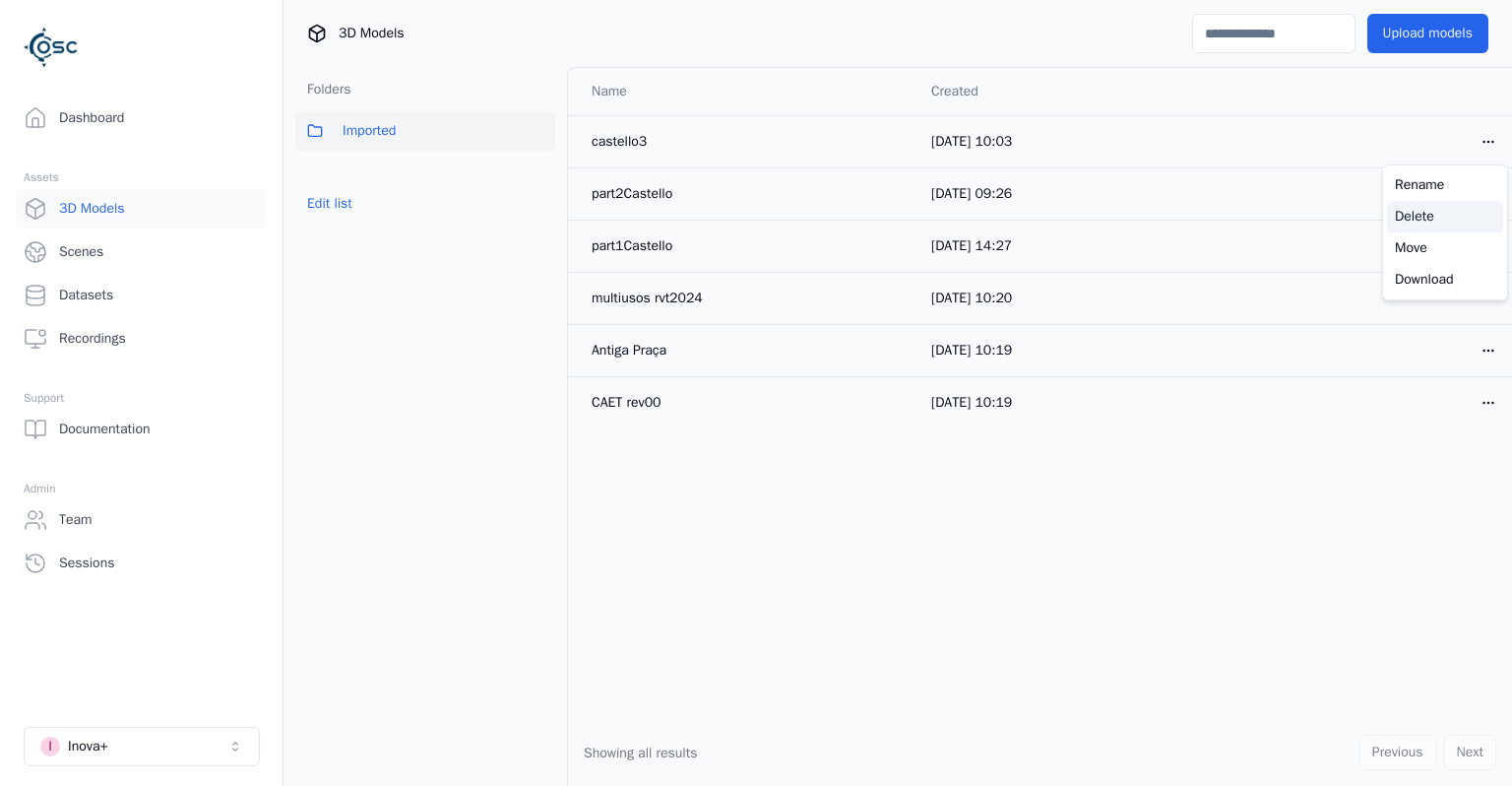 click on "Delete" at bounding box center [1445, 217] 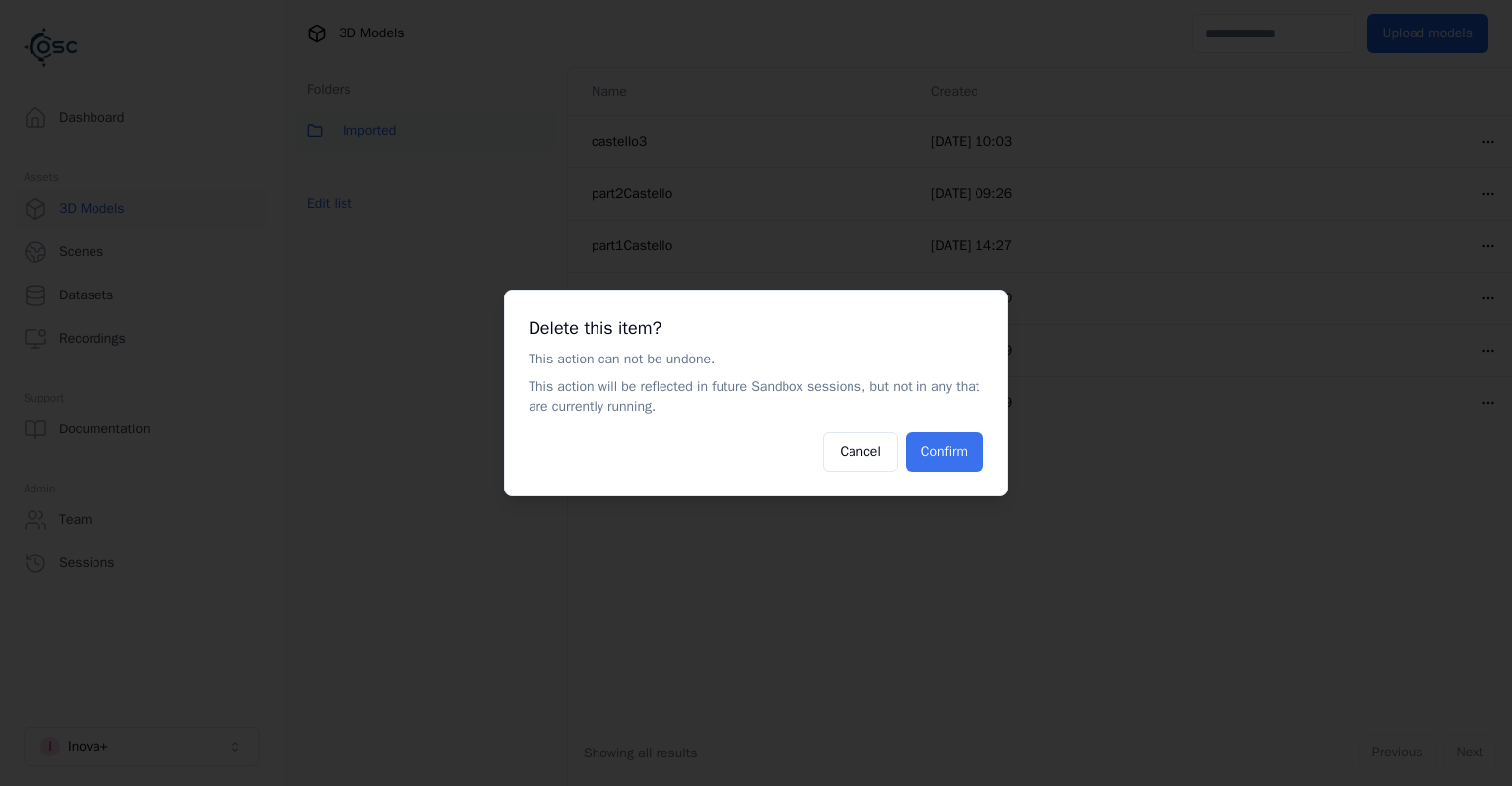 click on "Confirm" at bounding box center (944, 452) 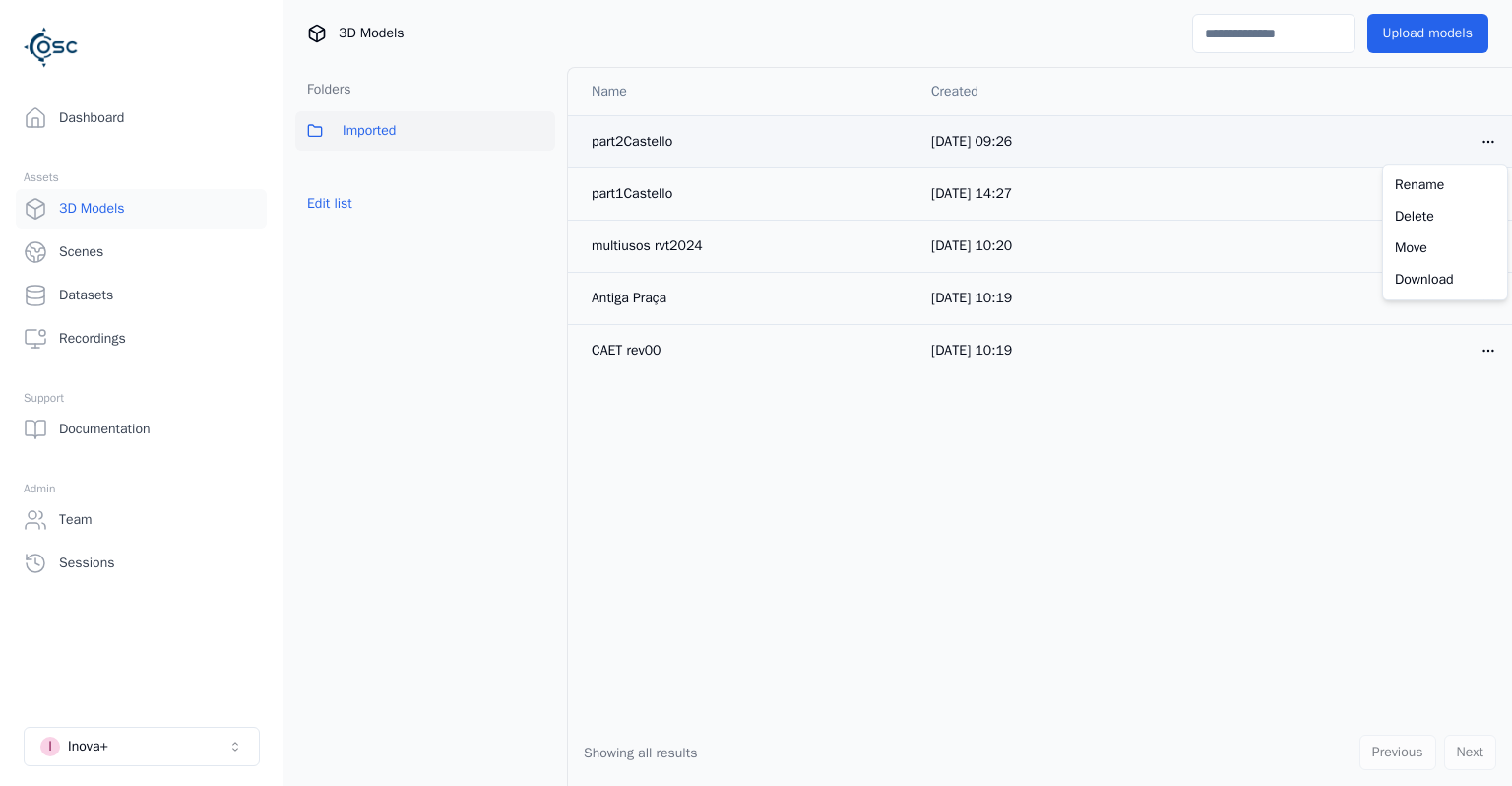 click on "Dashboard Assets 3D Models Scenes Datasets Recordings Support Documentation Admin Team Sessions I Inova+ 3D Models Upload models Folders Imported Edit list Name Created part2Castello [DATE] 09:26 Open menu part1Castello [DATE] 14:27 Open menu multiusos rvt2024 [DATE] 10:20 Open menu Antiga Praça [DATE] 10:19 Open menu CAET rev00  [DATE] 10:19 Open menu Showing all results Previous Next
Rename Delete Move Download" at bounding box center (756, 393) 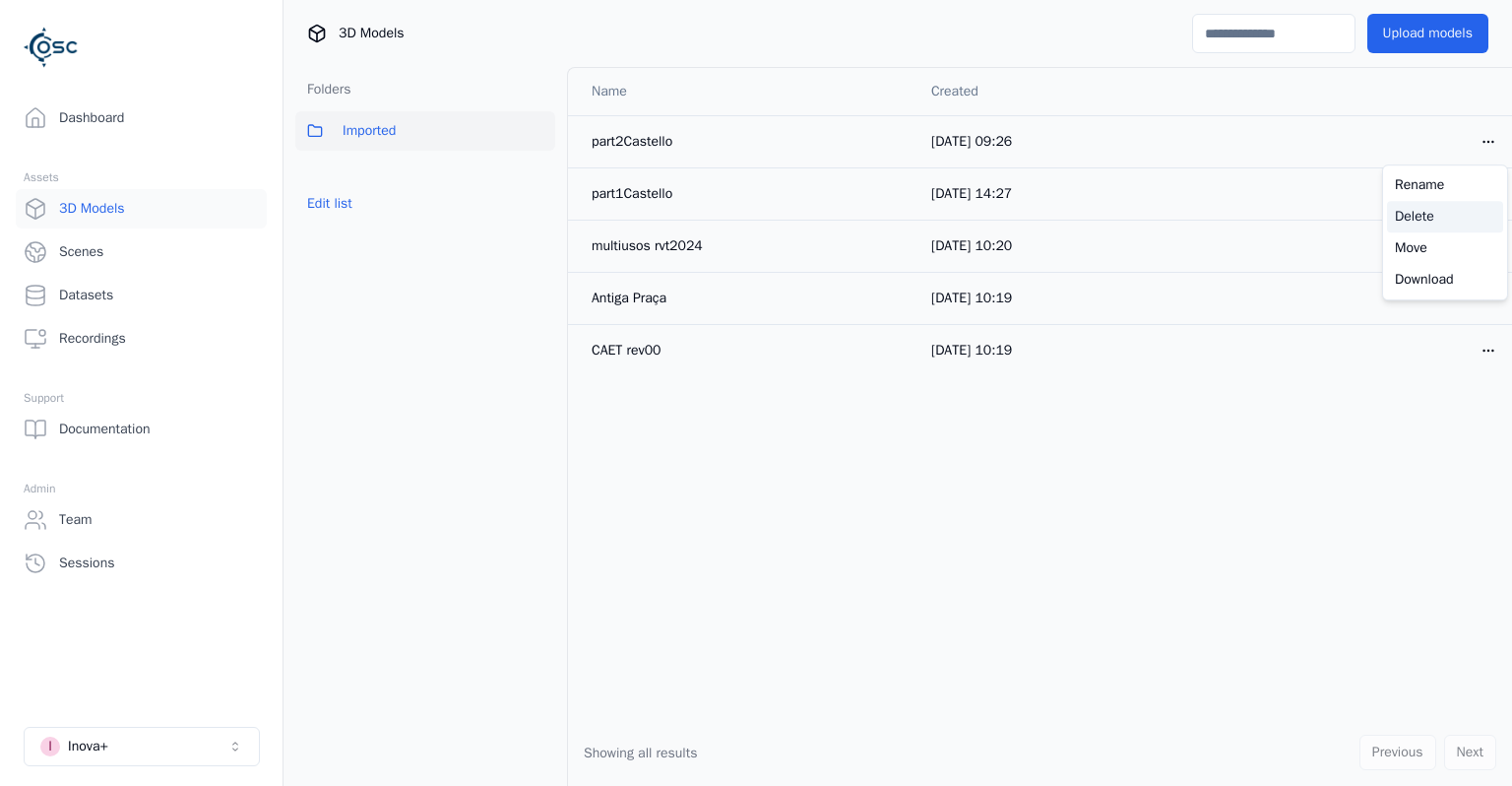 click on "Delete" at bounding box center (1445, 217) 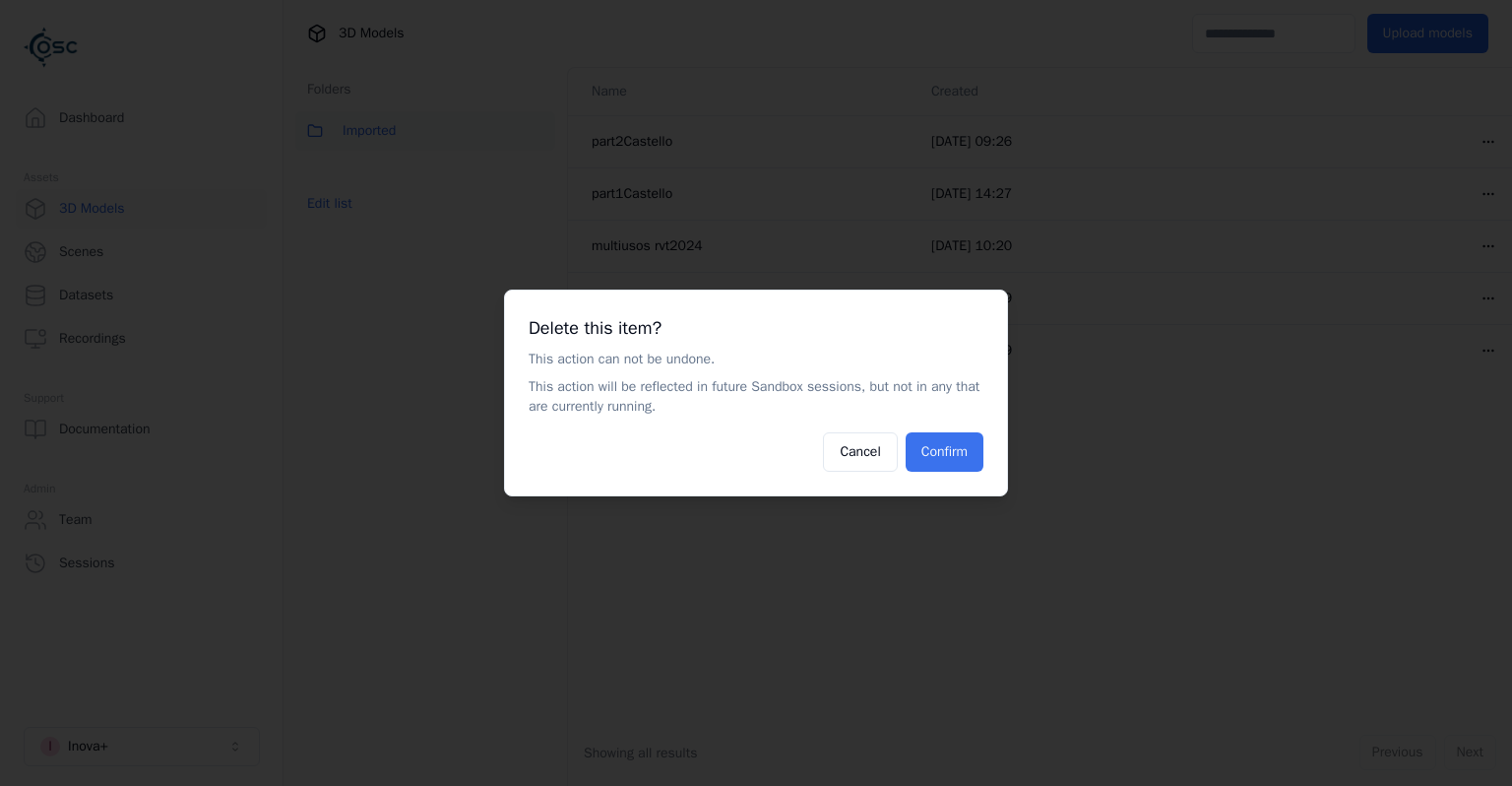 click on "Confirm" at bounding box center [944, 452] 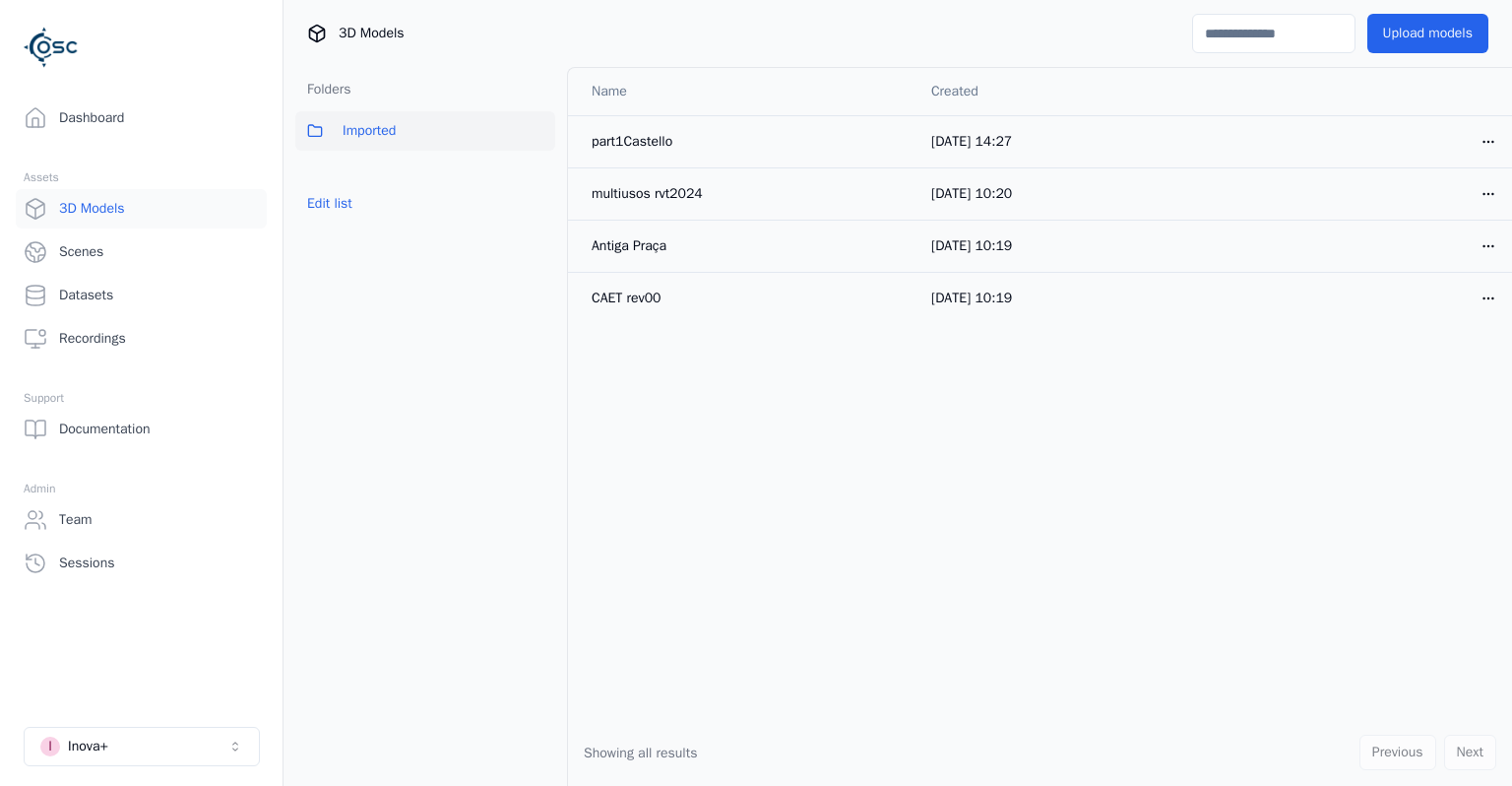 click on "Name Created part1Castello [DATE] 14:27 Open menu multiusos rvt2024 [DATE] 10:20 Open menu Antiga Praça [DATE] 10:19 Open menu CAET rev00  [DATE] 10:19 Open menu" at bounding box center [1040, 393] 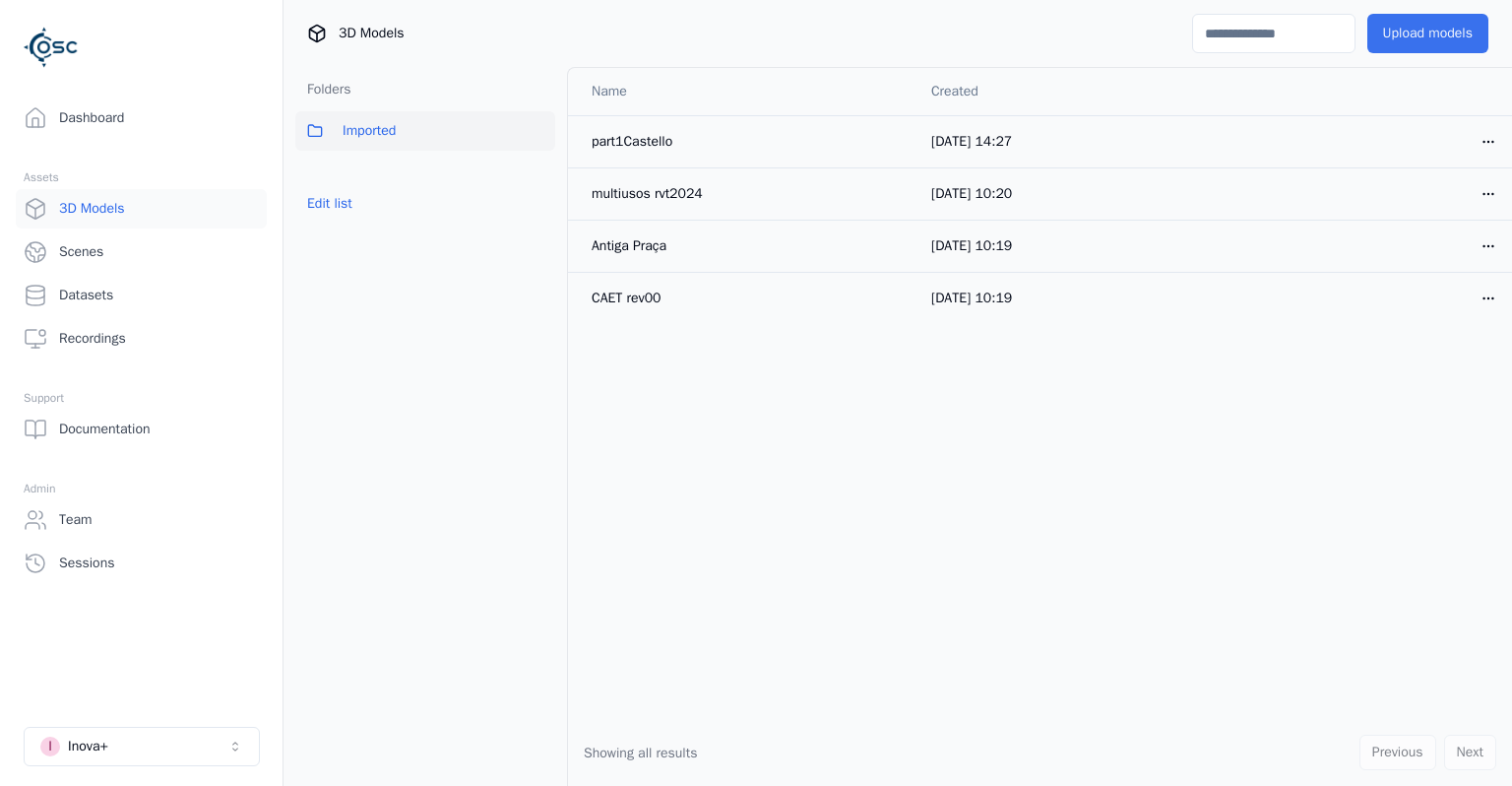 click on "Upload models" at bounding box center (1427, 33) 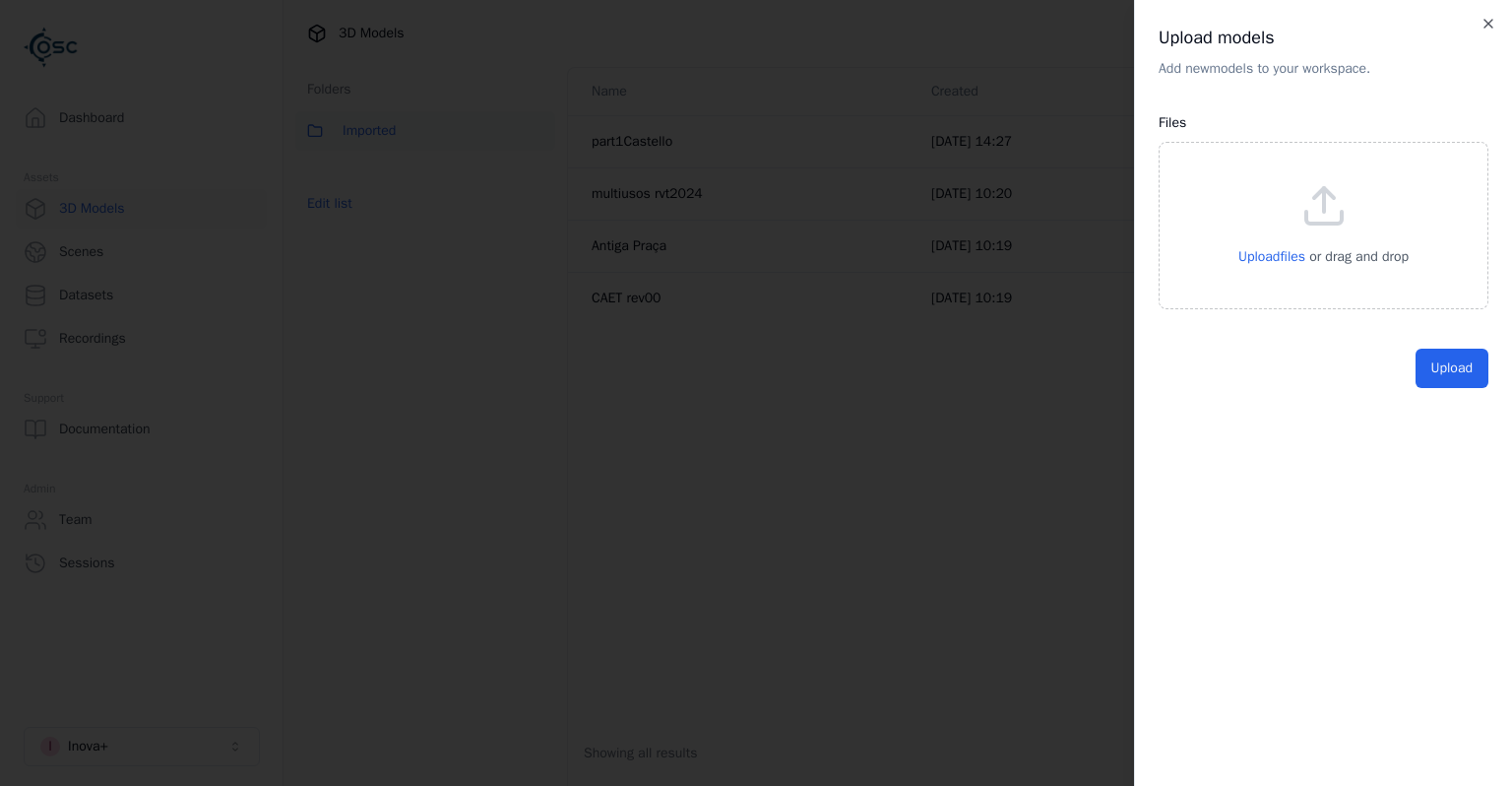 click 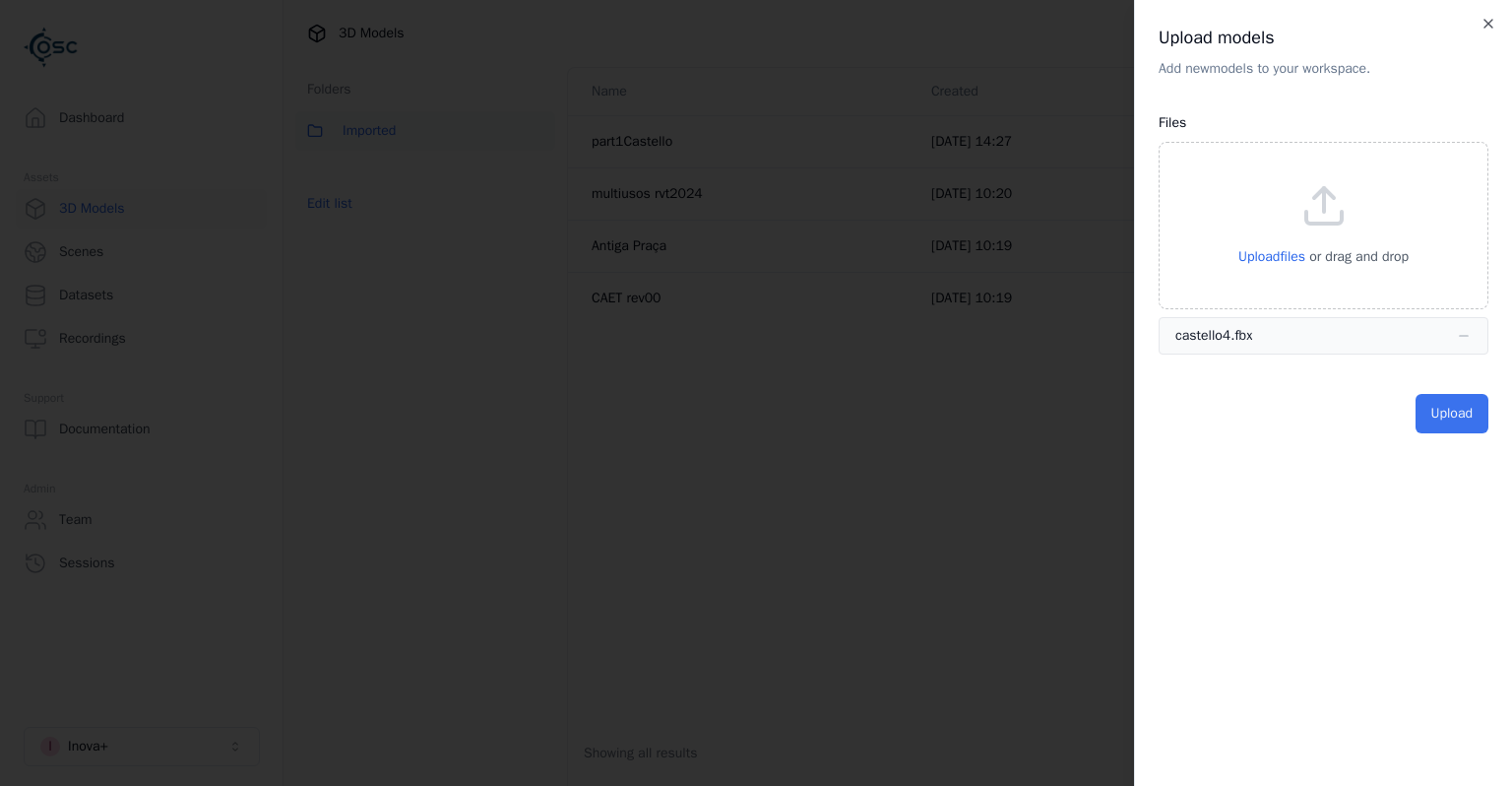 click on "Upload" at bounding box center (1452, 414) 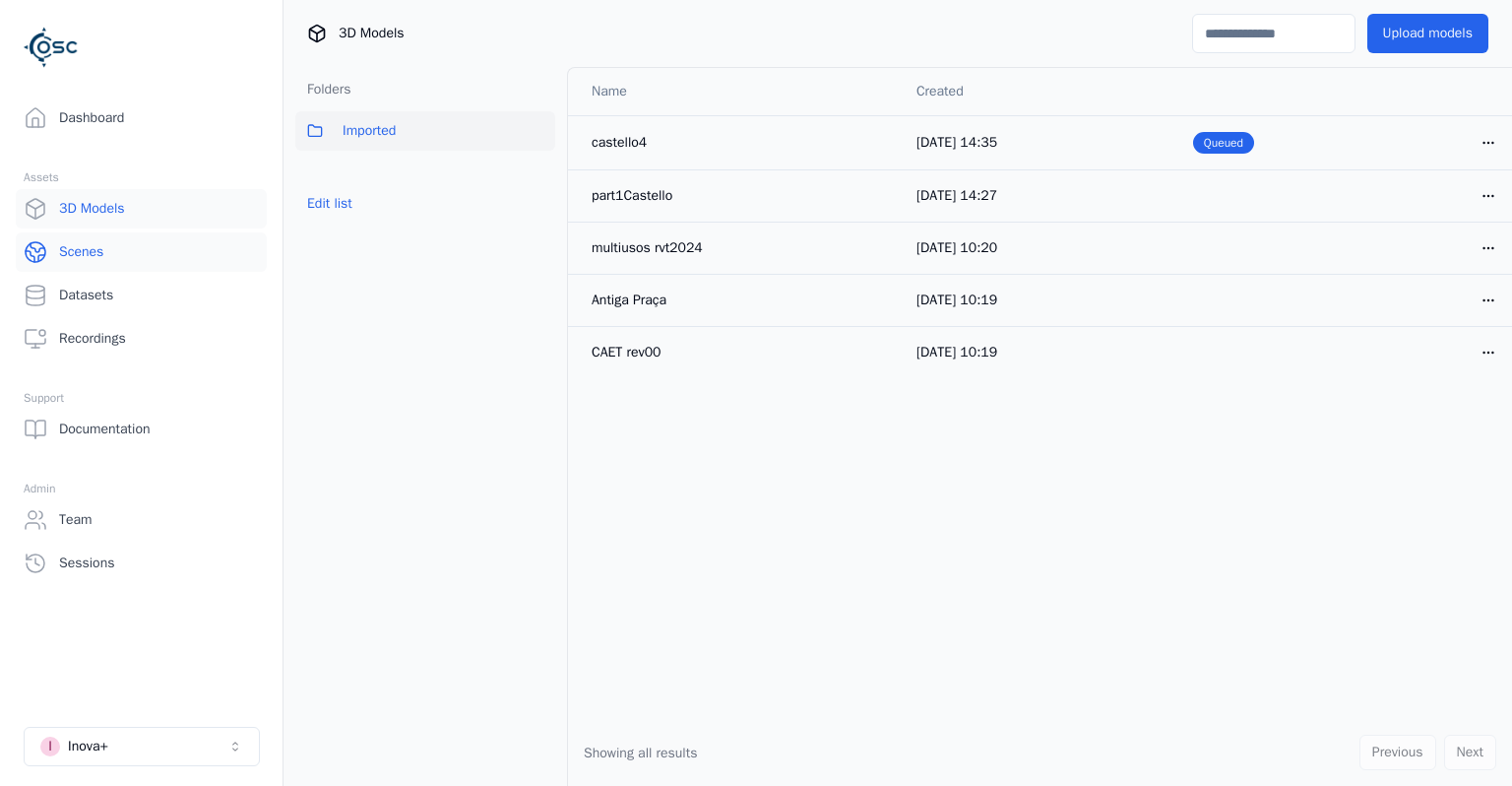 click on "Scenes" at bounding box center [141, 252] 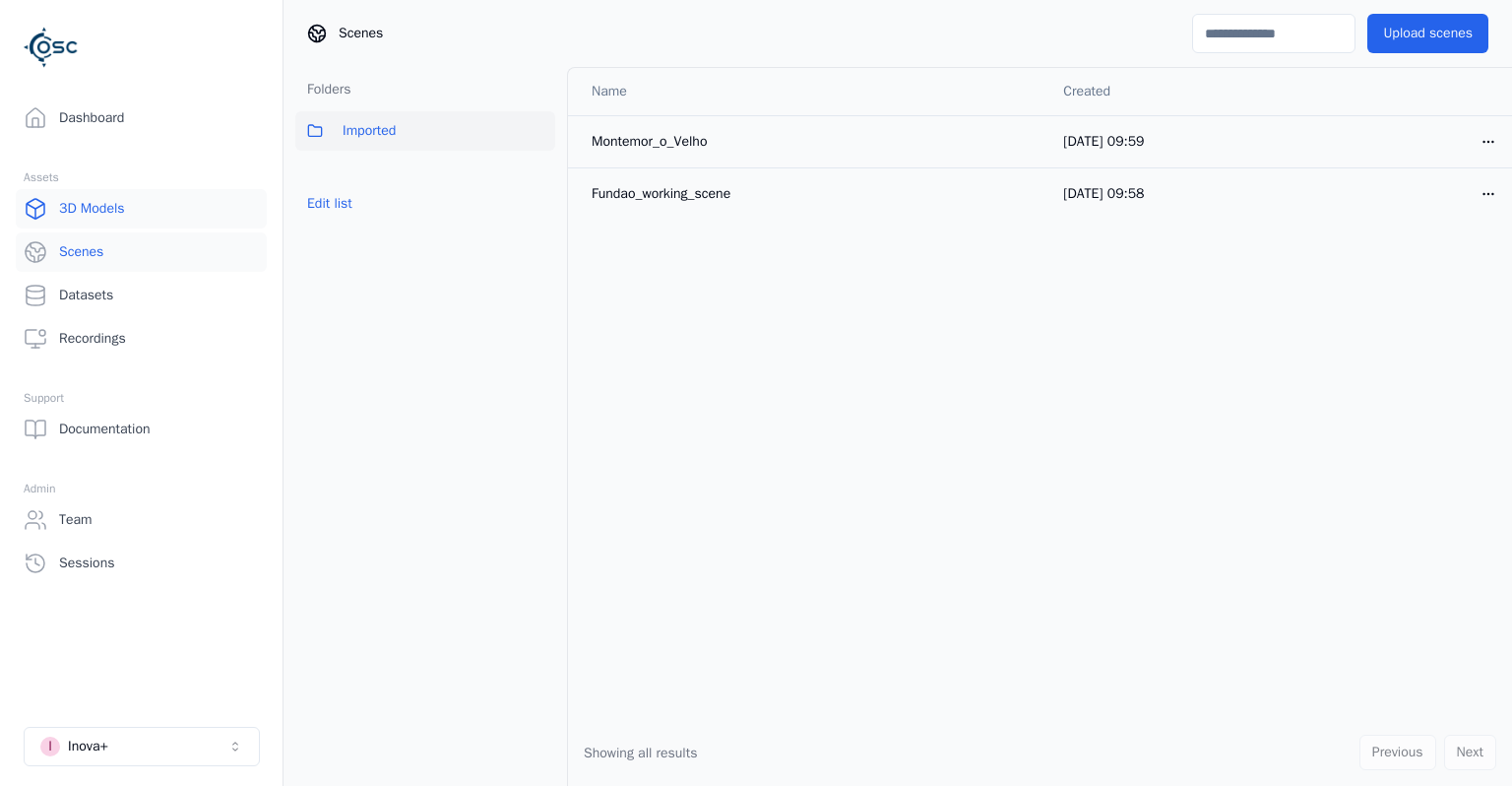 click on "3D Models" at bounding box center [141, 209] 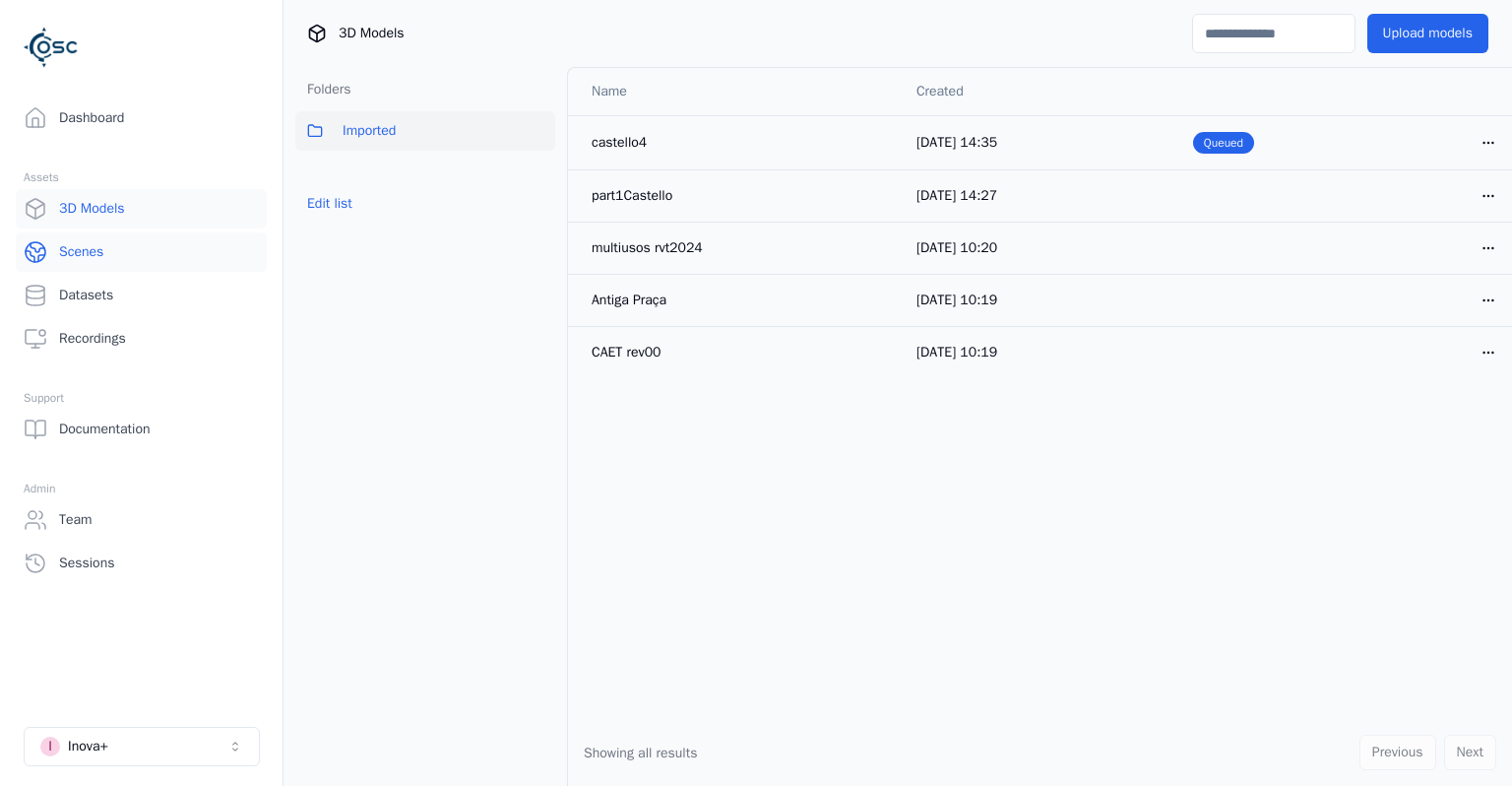 click on "Scenes" at bounding box center [141, 252] 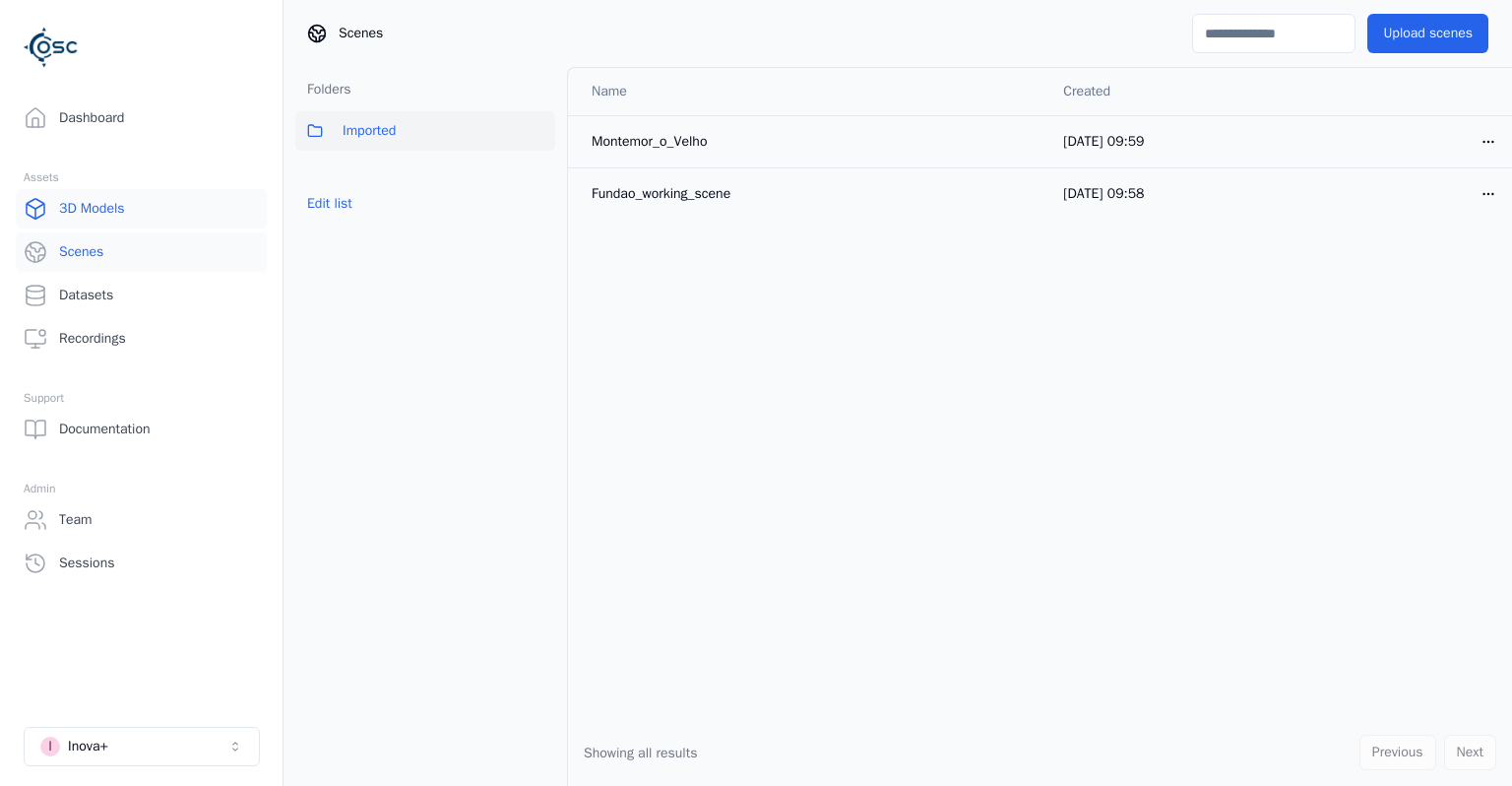 click on "3D Models" at bounding box center [141, 209] 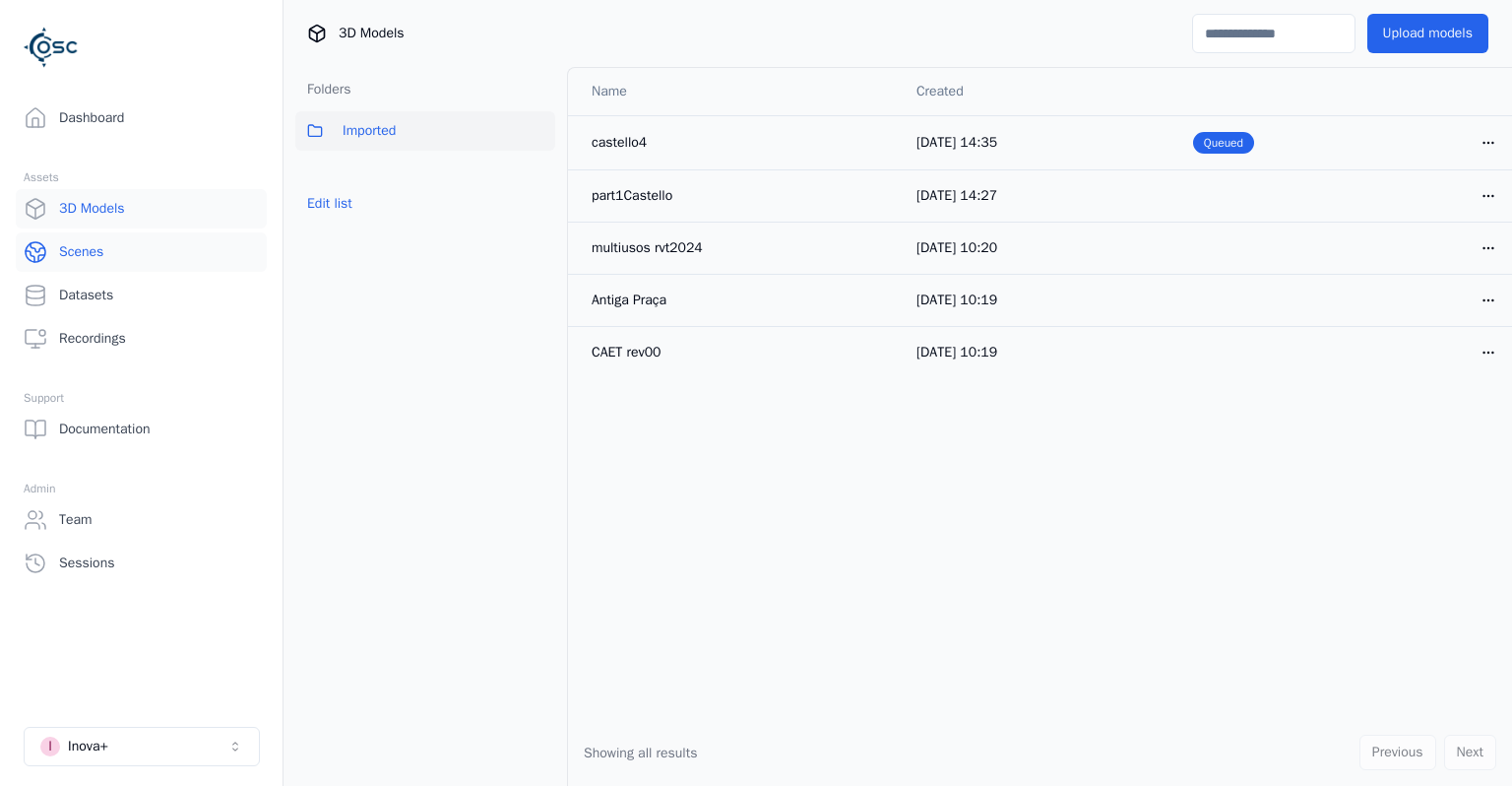 click on "Scenes" at bounding box center (141, 252) 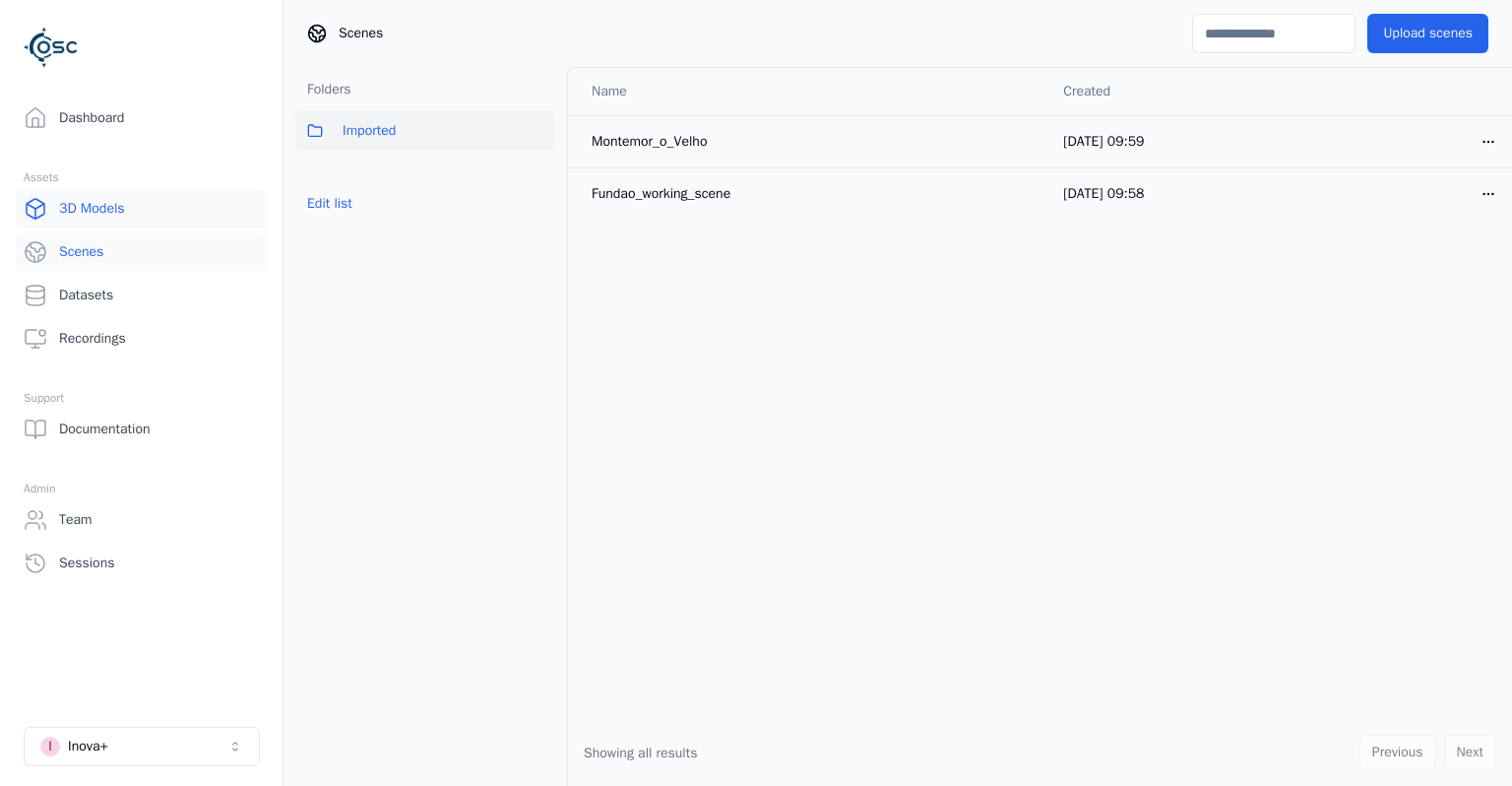 click on "3D Models" at bounding box center (141, 209) 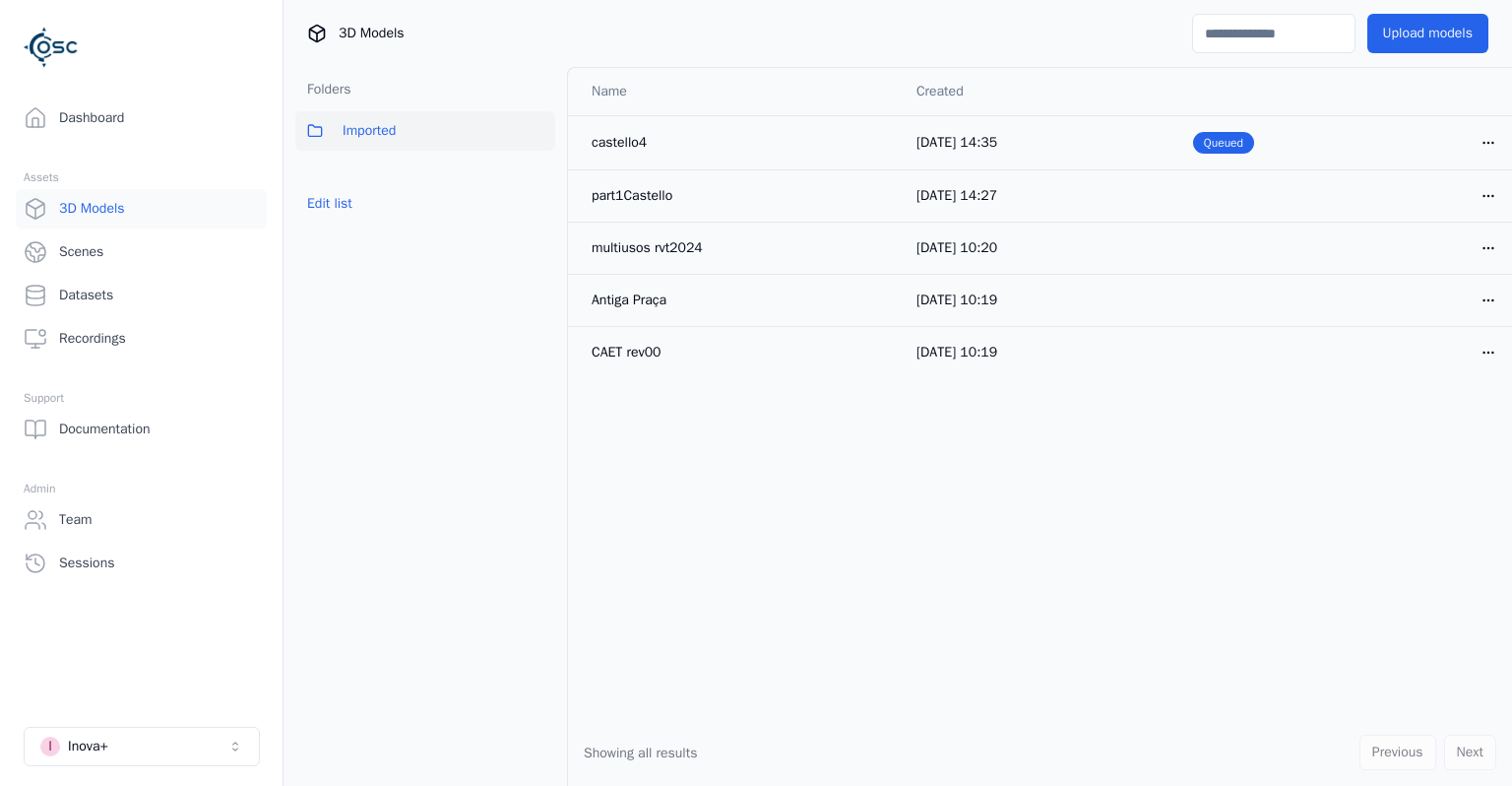 click on "3D Models Scenes Datasets Recordings" at bounding box center [141, 274] 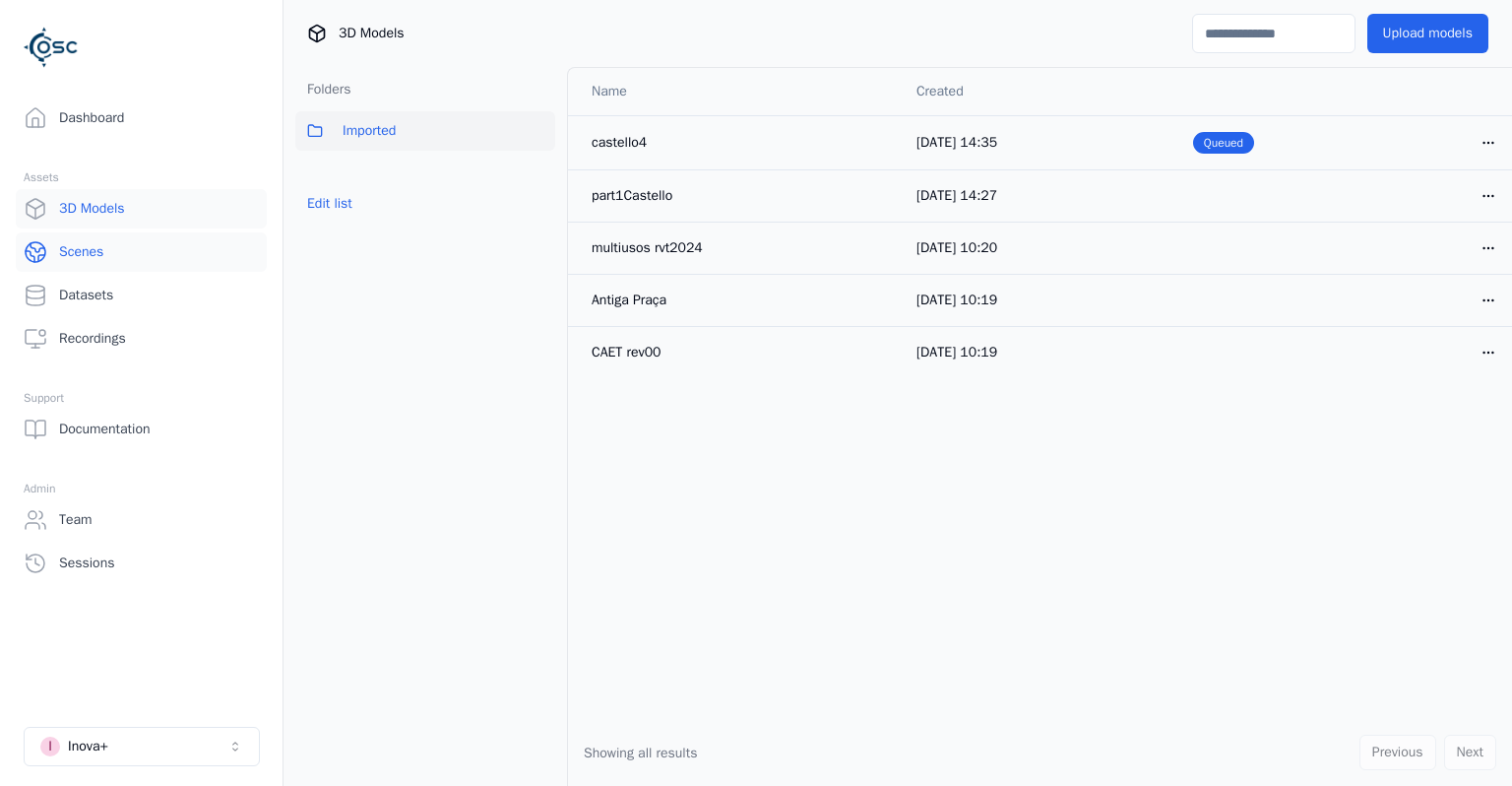 click on "Scenes" at bounding box center [141, 252] 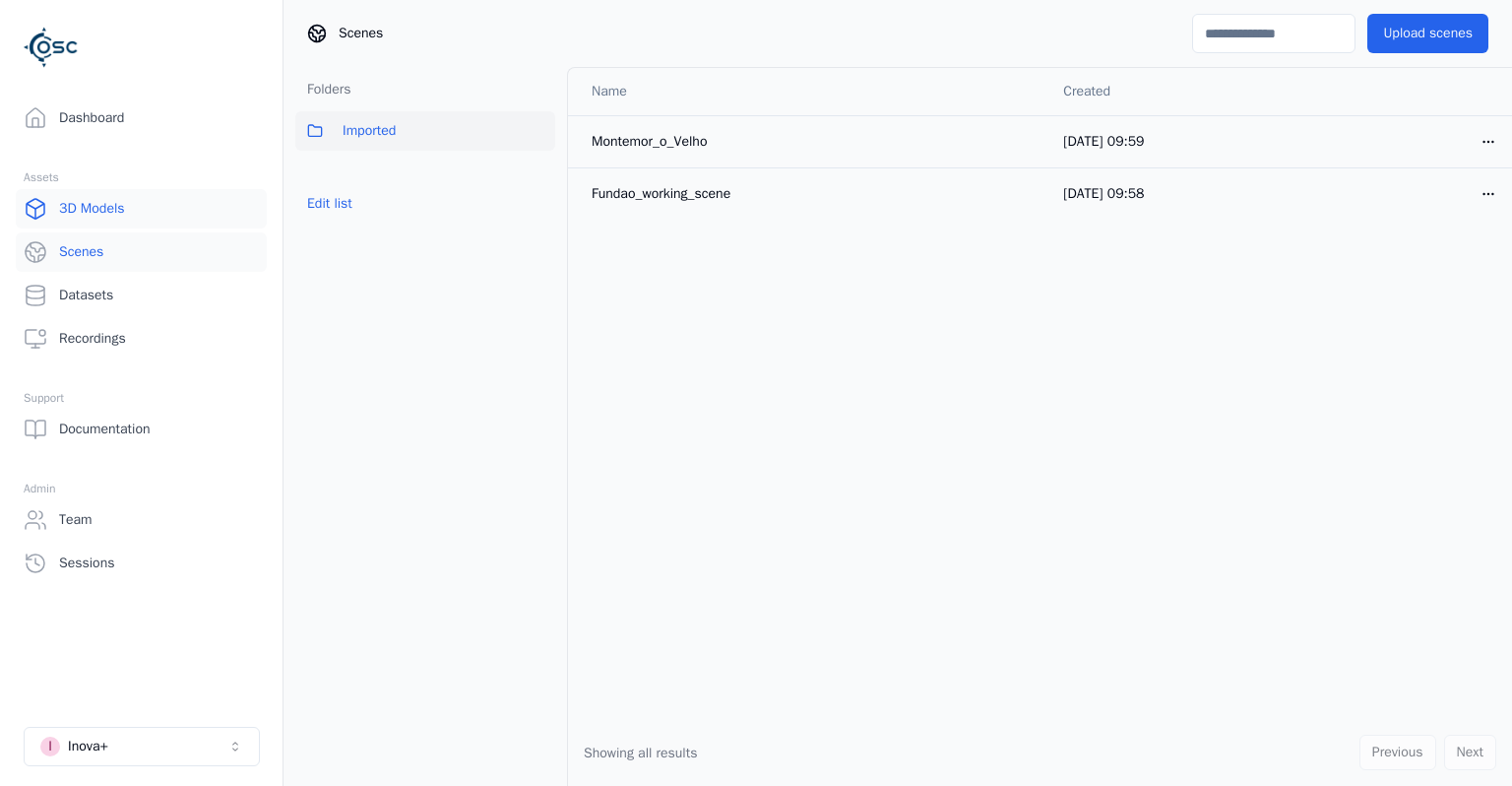 click on "3D Models" at bounding box center [141, 209] 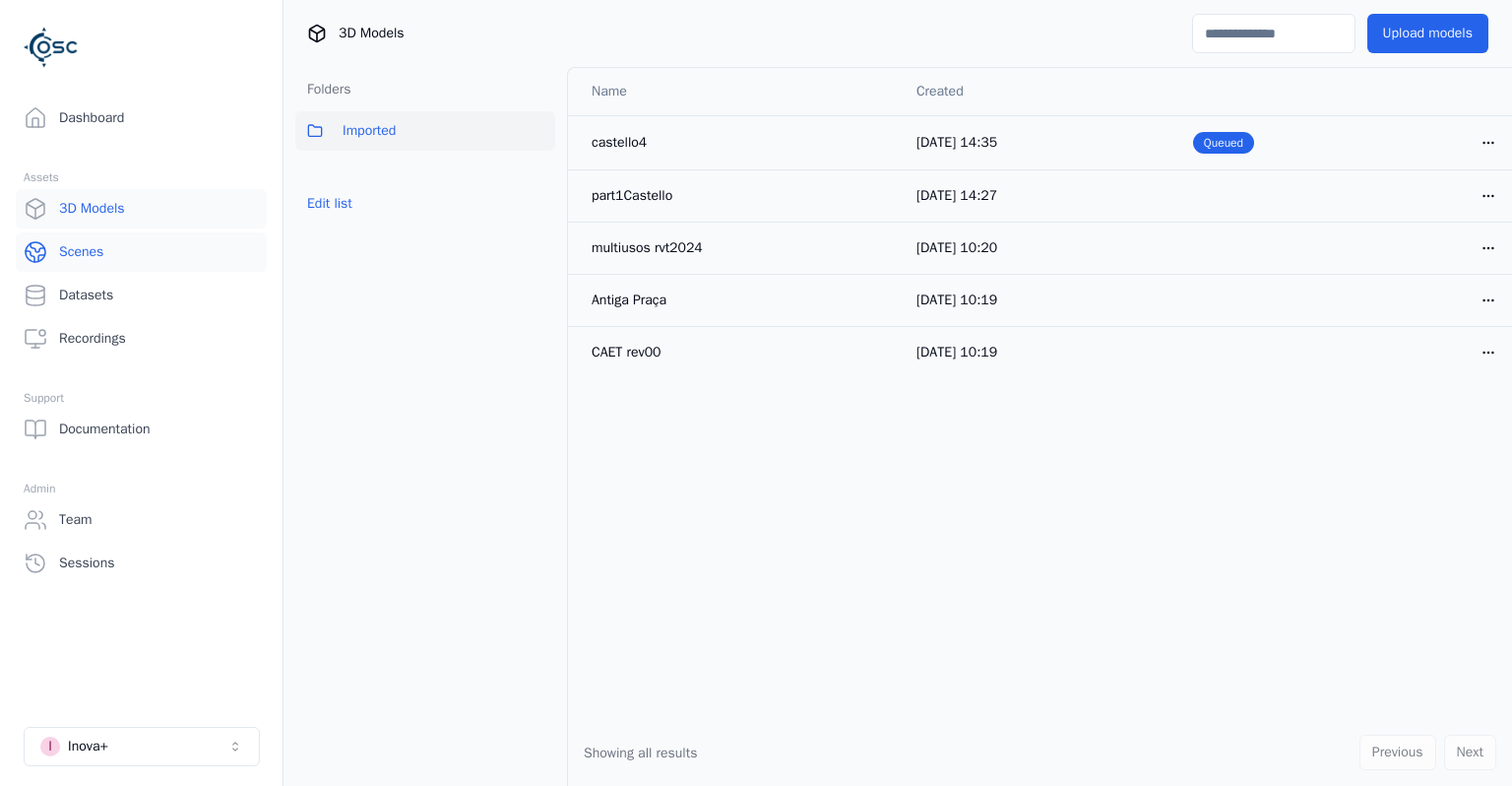 click on "Scenes" at bounding box center (141, 252) 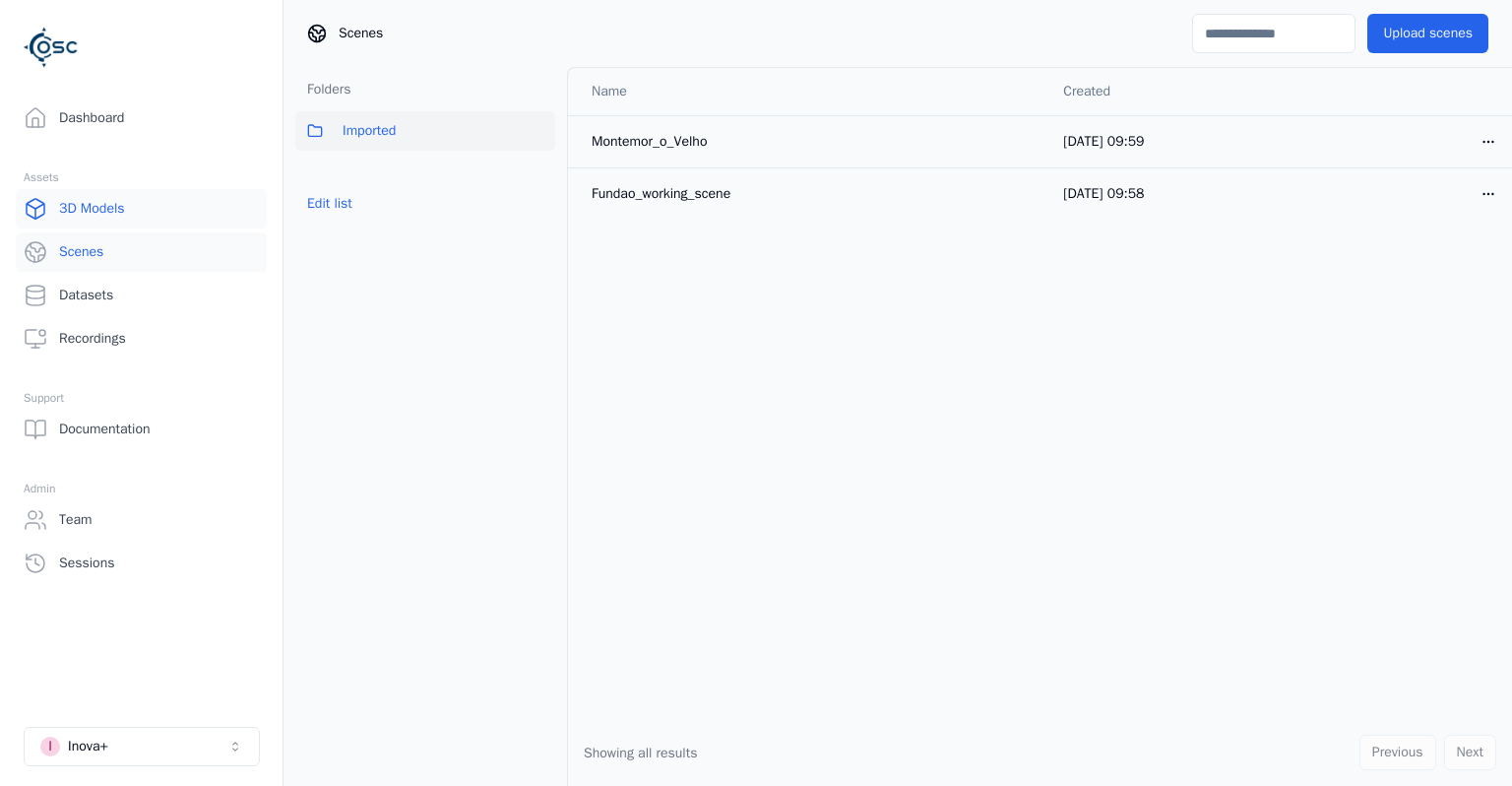 click on "3D Models" at bounding box center (141, 209) 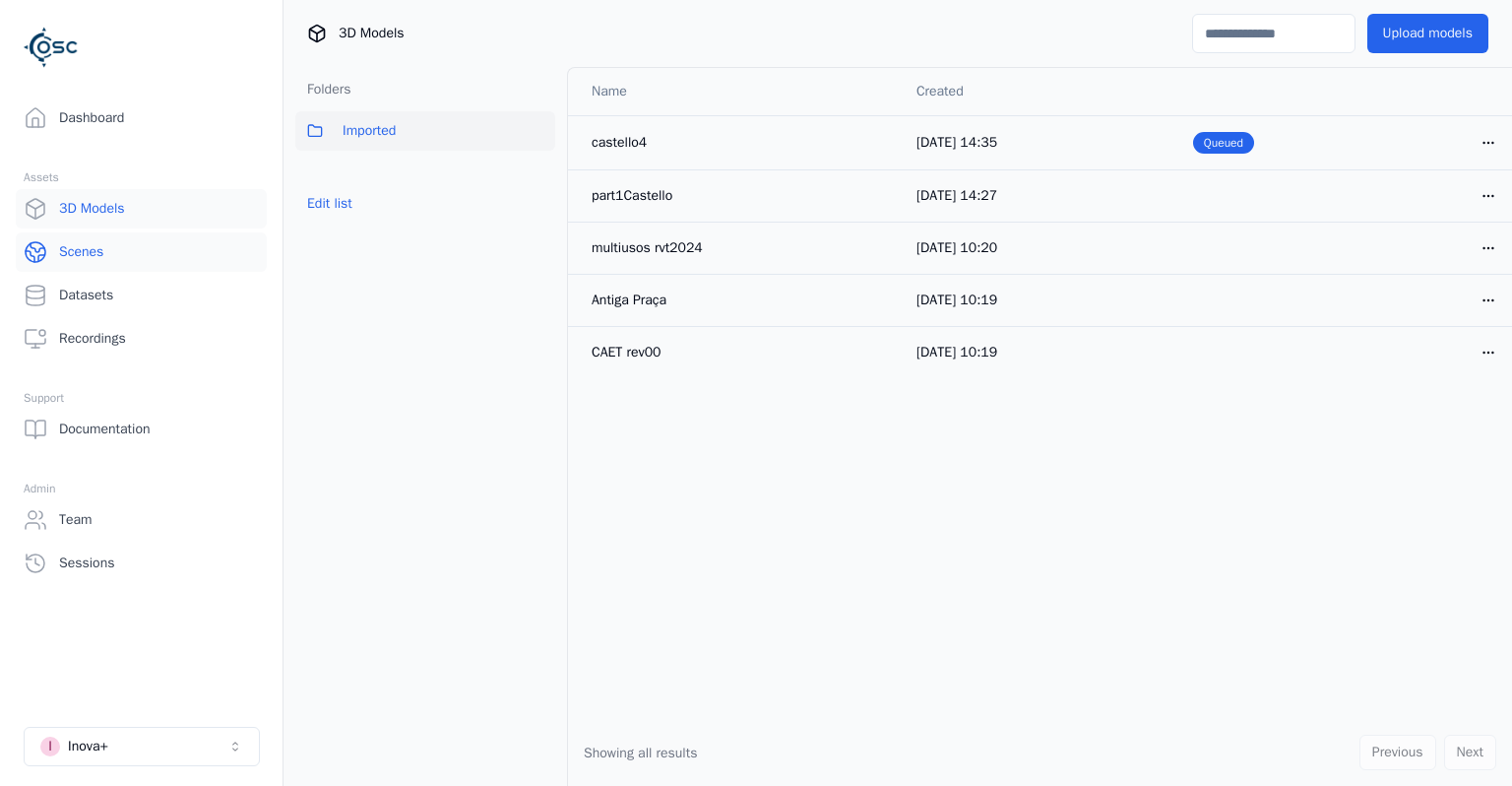 click on "Scenes" at bounding box center (141, 252) 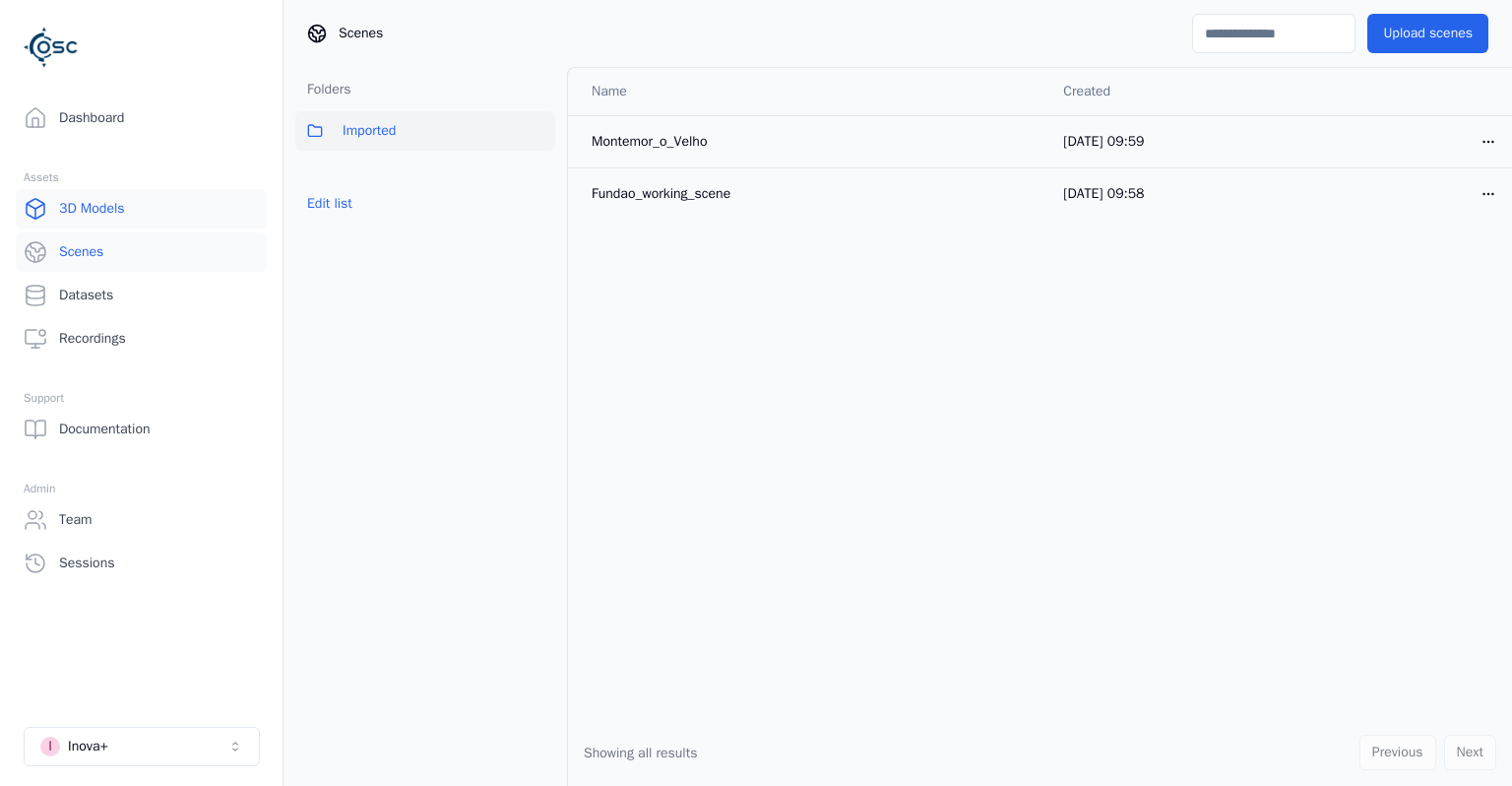 click on "3D Models" at bounding box center [141, 209] 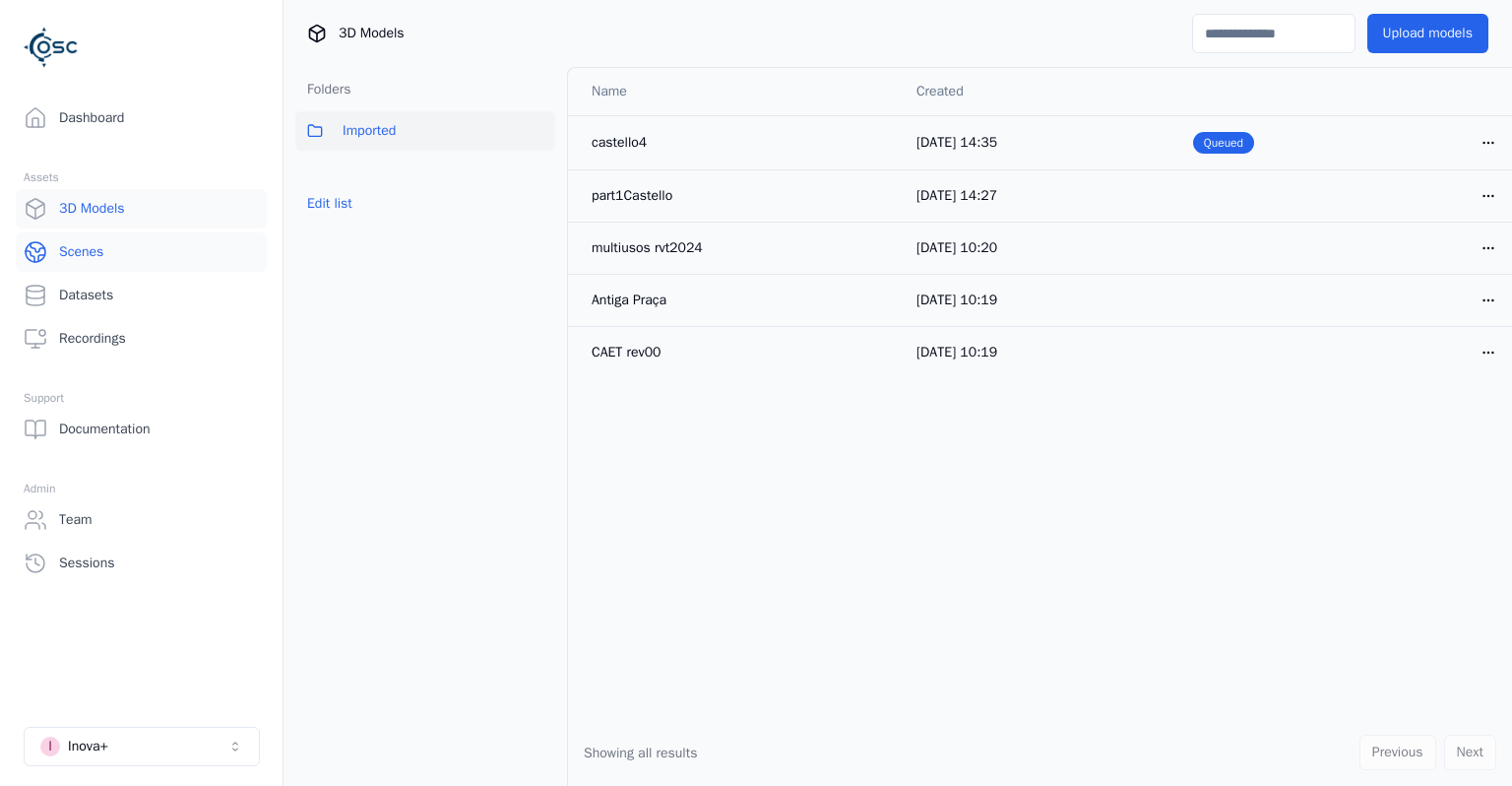 click on "Scenes" at bounding box center (141, 252) 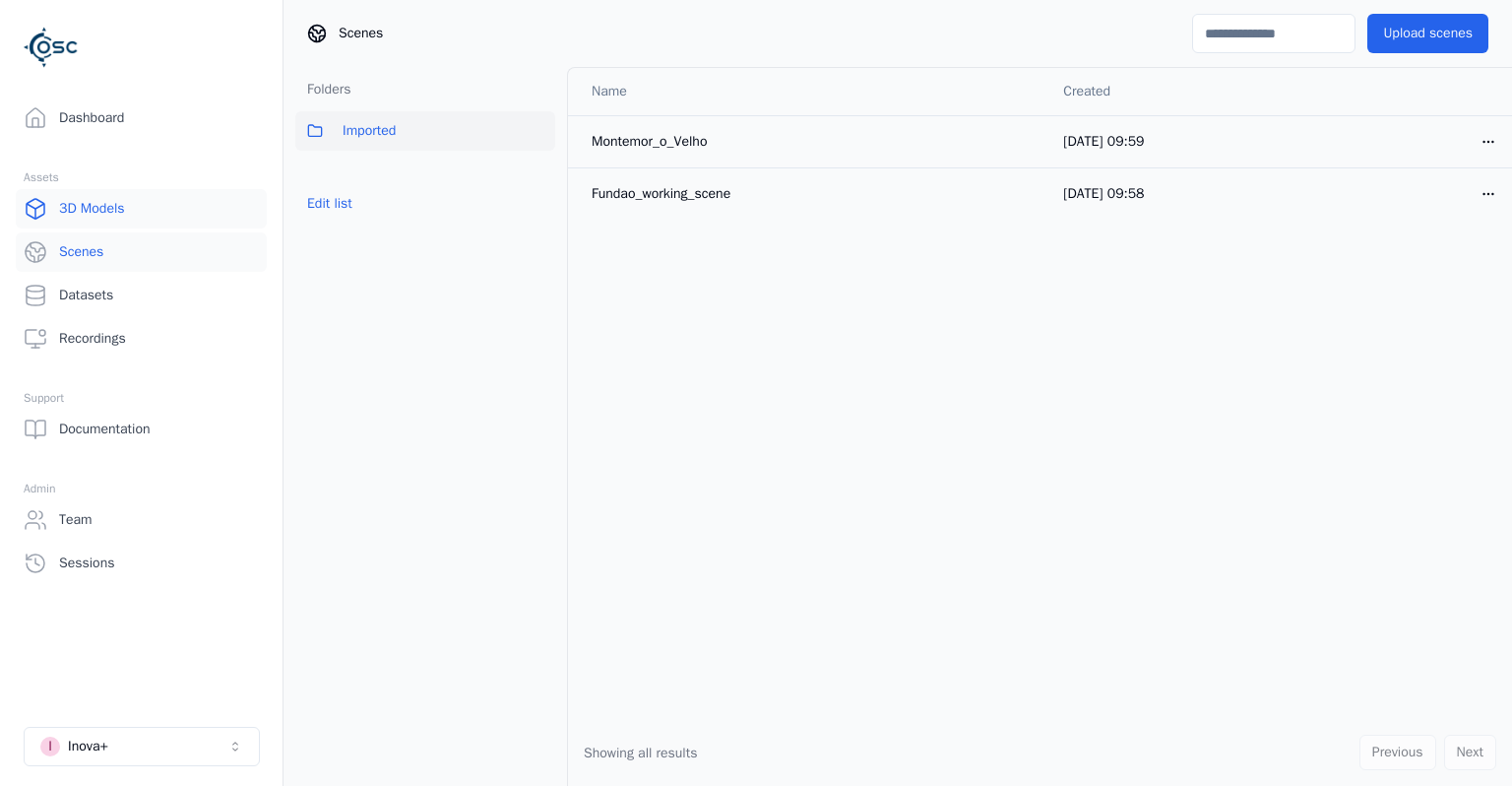 click on "3D Models" at bounding box center [141, 209] 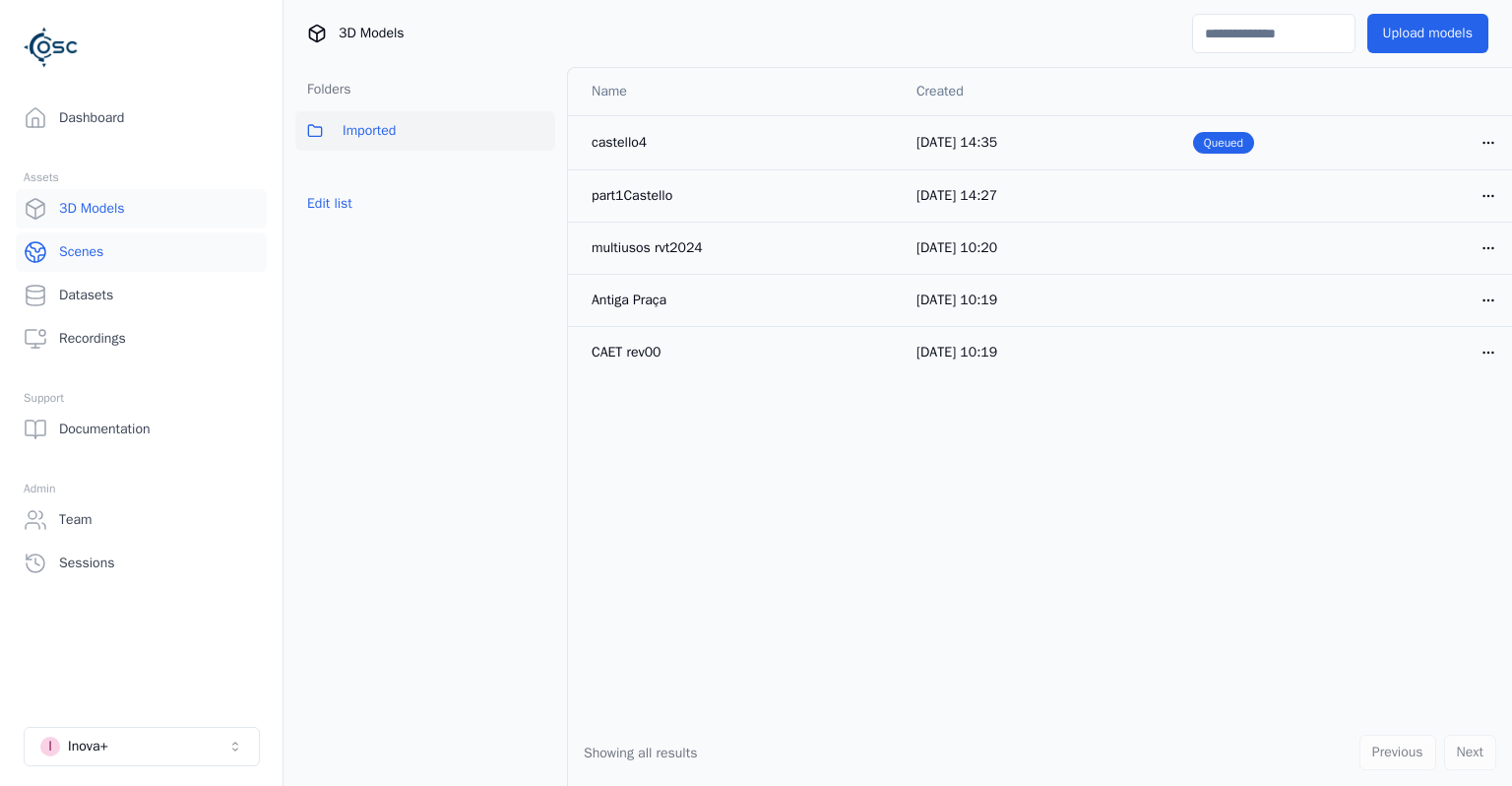 click on "Scenes" at bounding box center (141, 252) 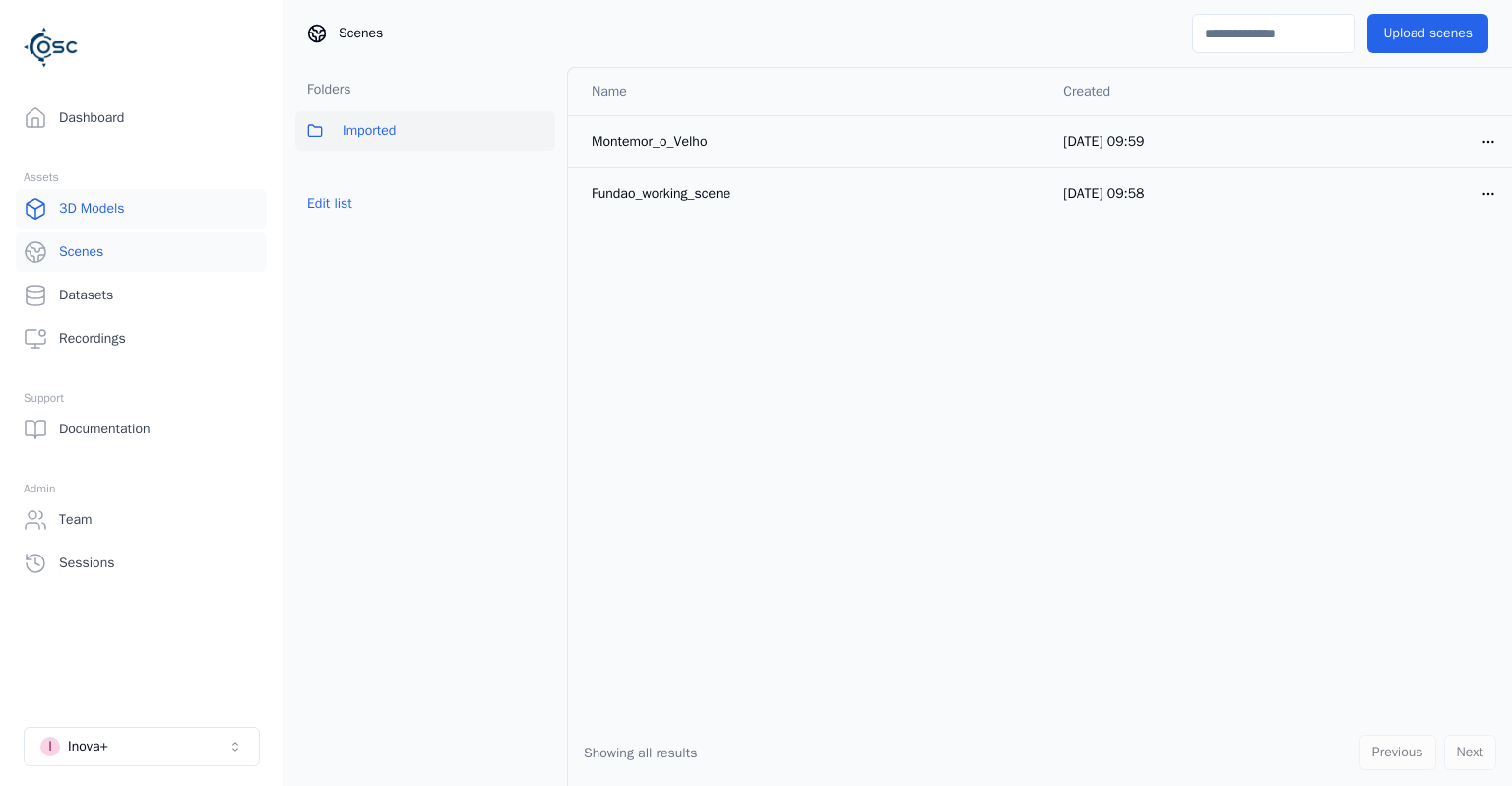 click on "3D Models" at bounding box center [141, 209] 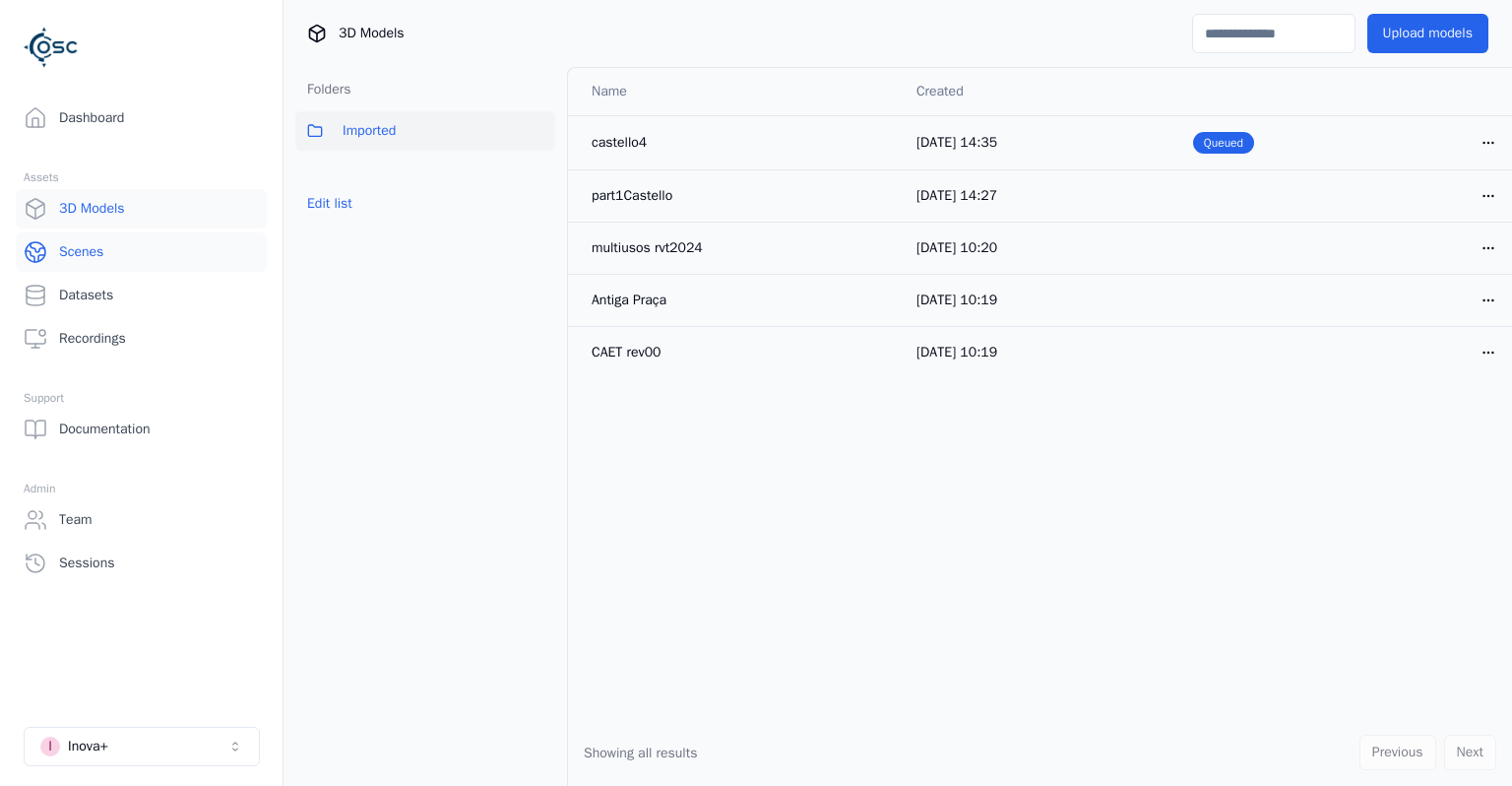 click on "Scenes" at bounding box center [141, 252] 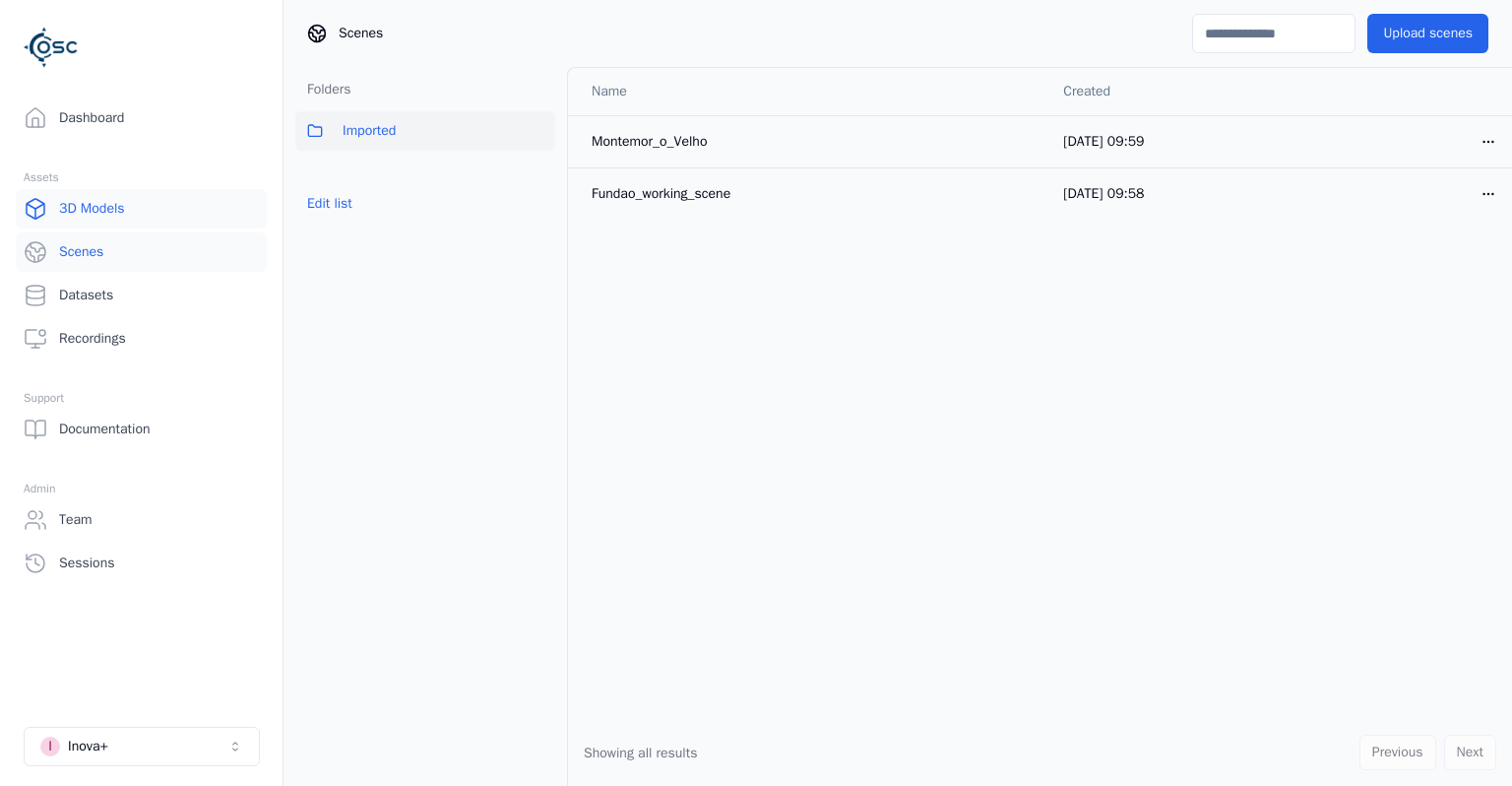 click on "3D Models" at bounding box center (141, 209) 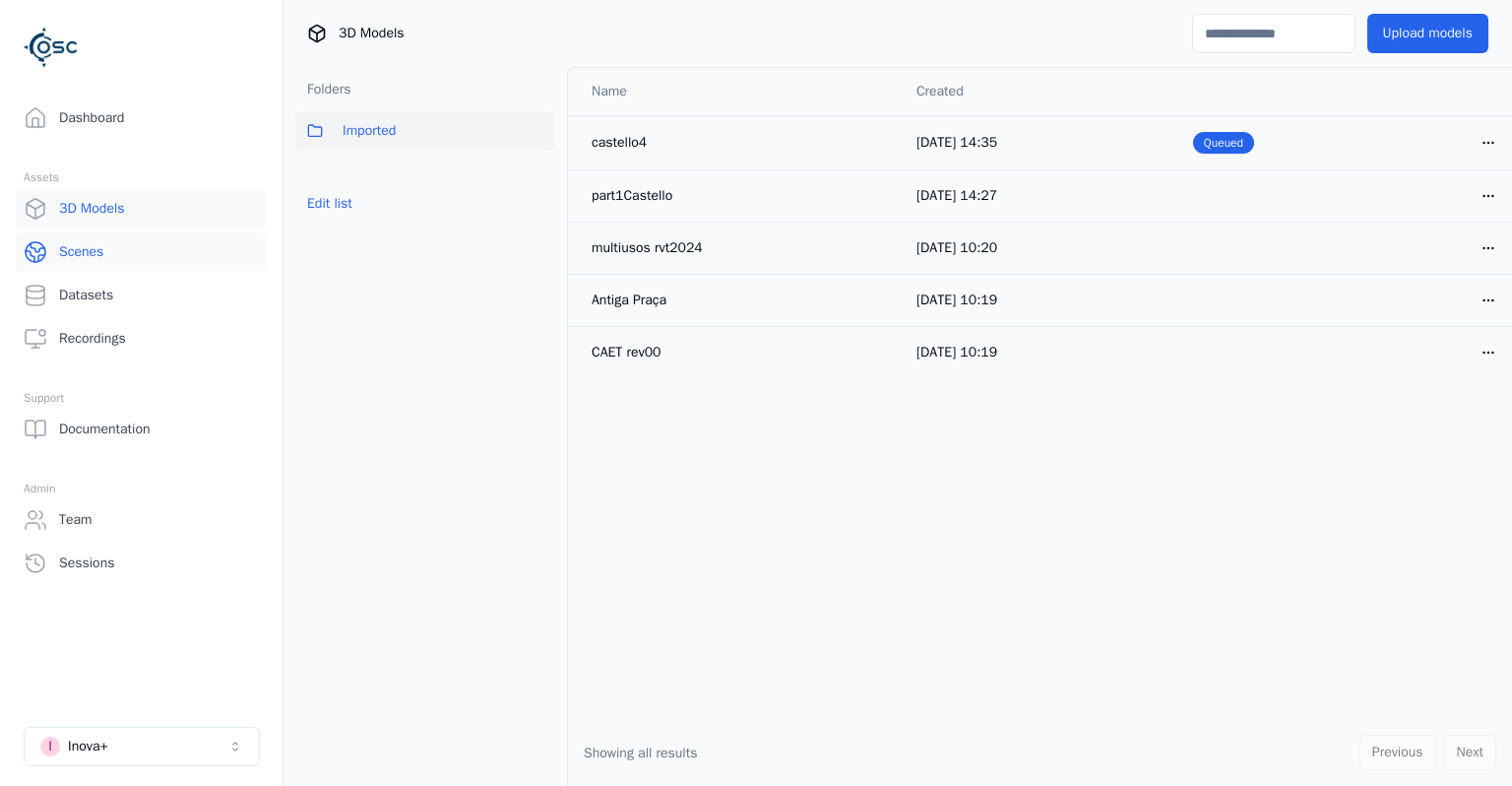 click on "Scenes" at bounding box center [141, 252] 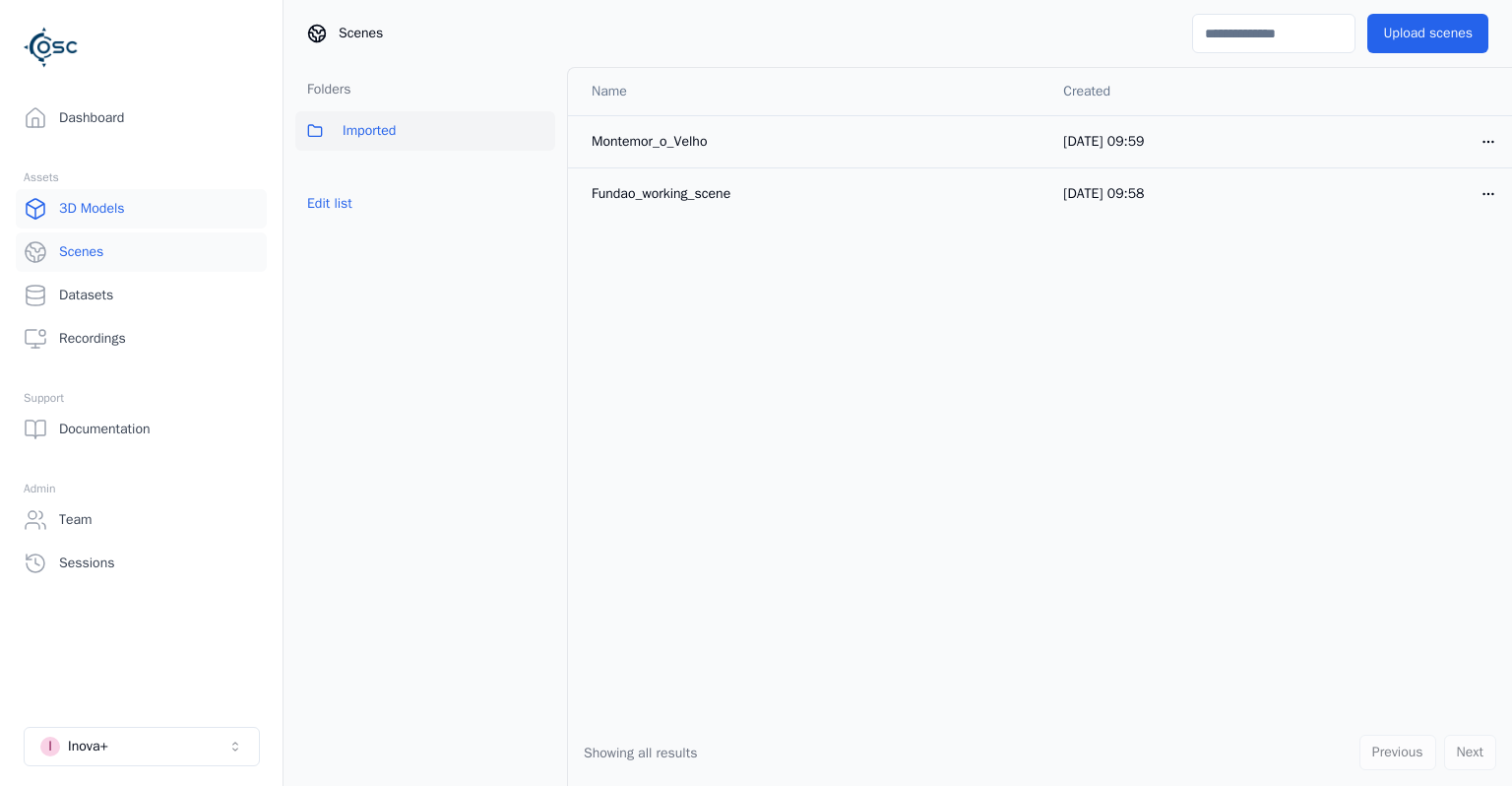 click on "3D Models" at bounding box center [141, 209] 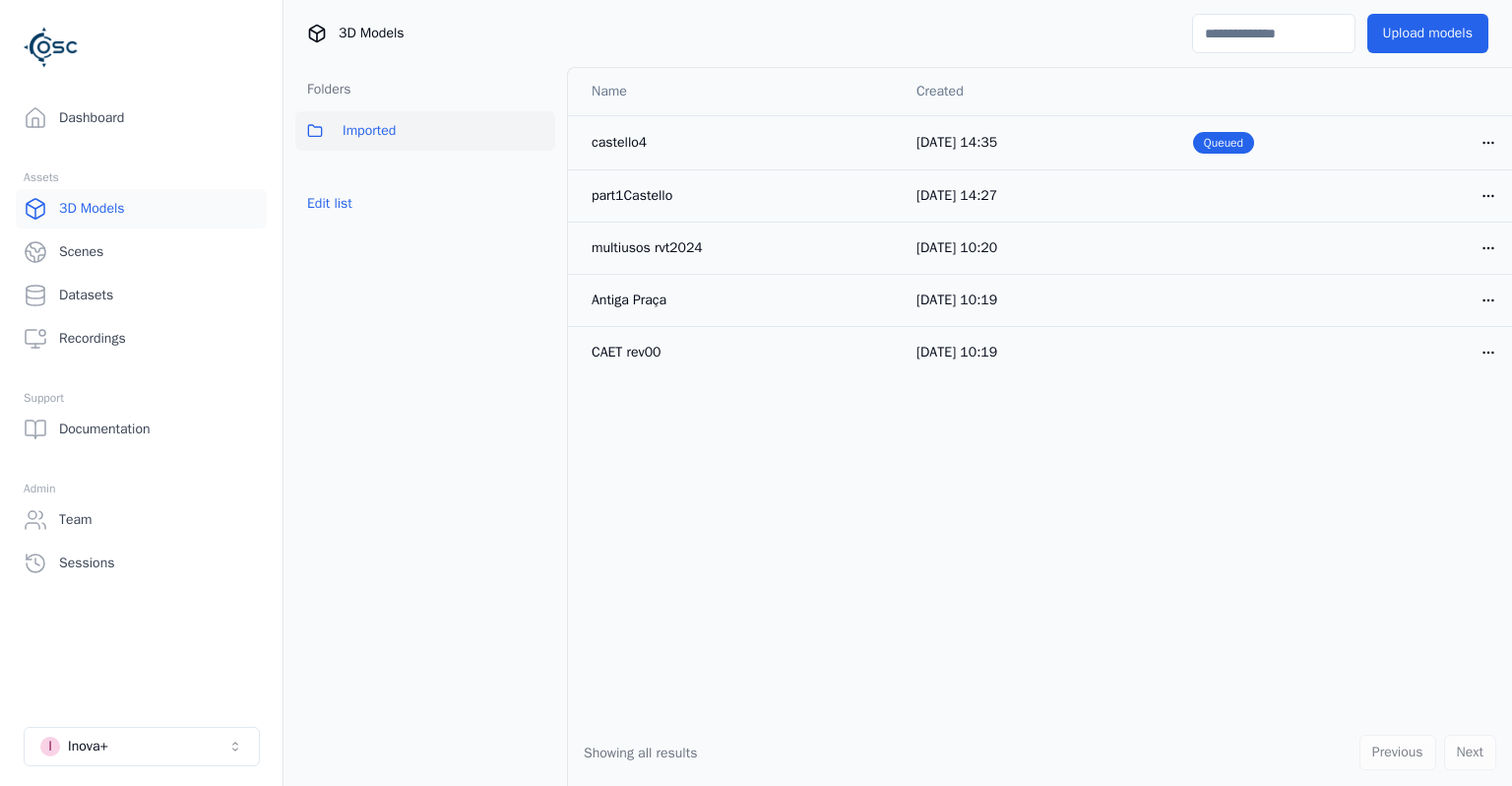 click on "3D Models" at bounding box center (141, 209) 